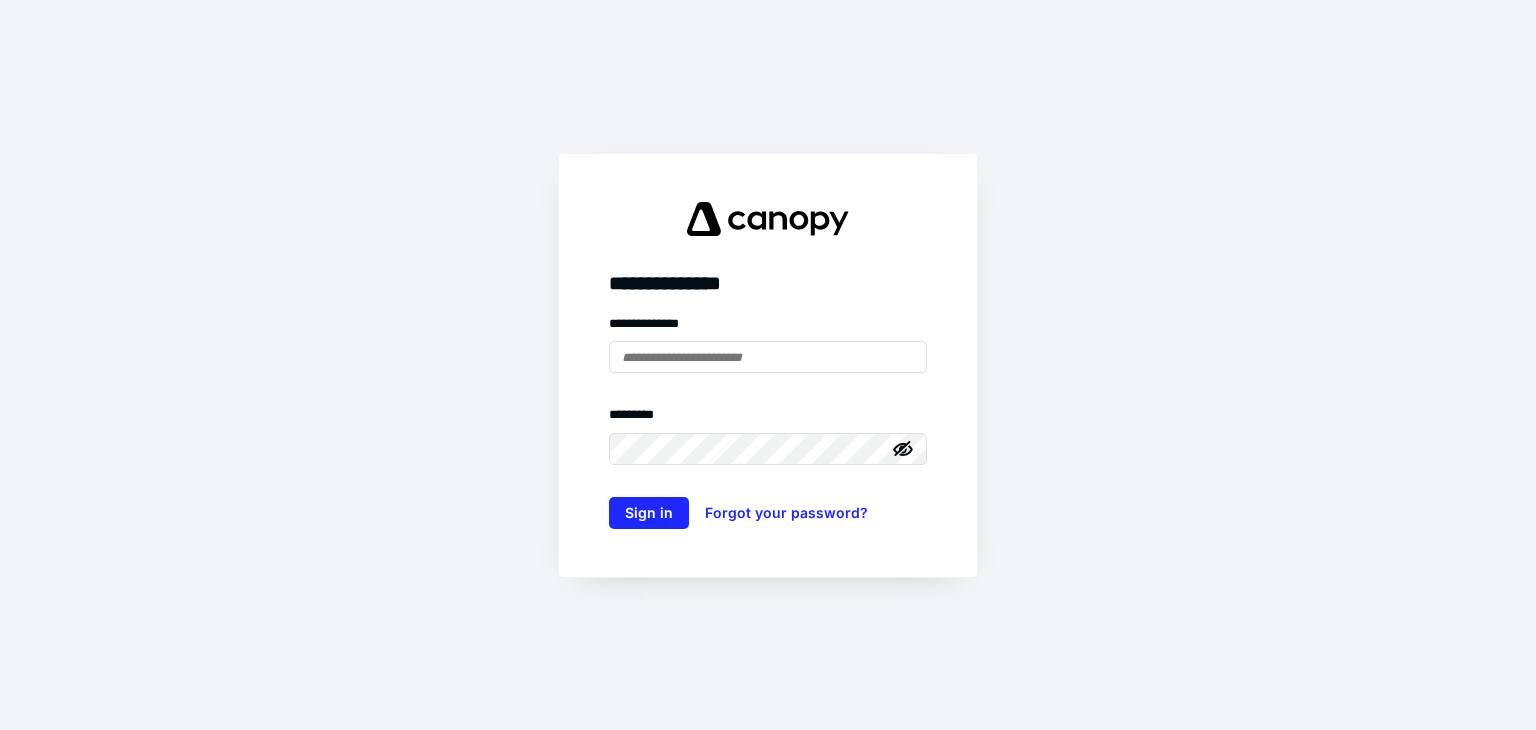 scroll, scrollTop: 0, scrollLeft: 0, axis: both 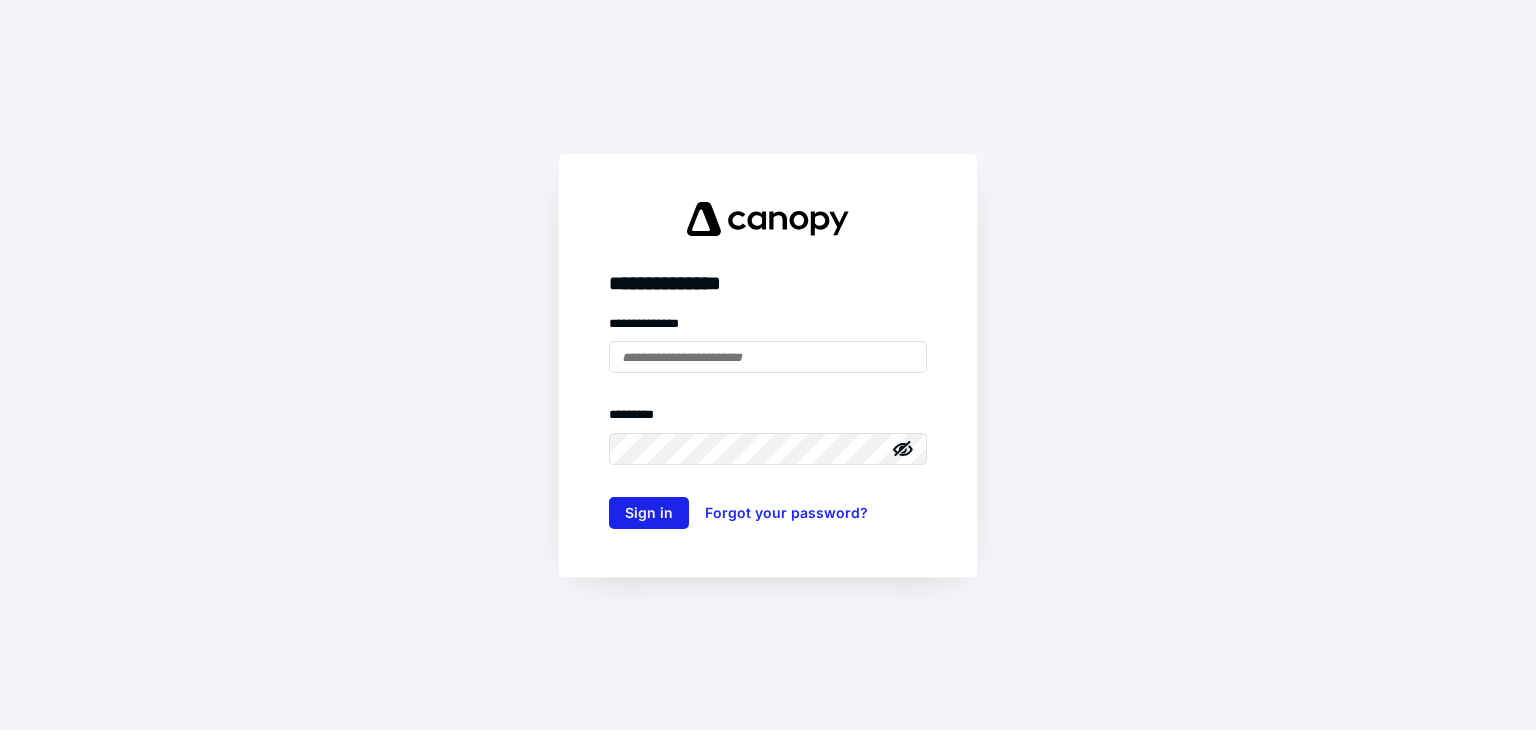type on "**********" 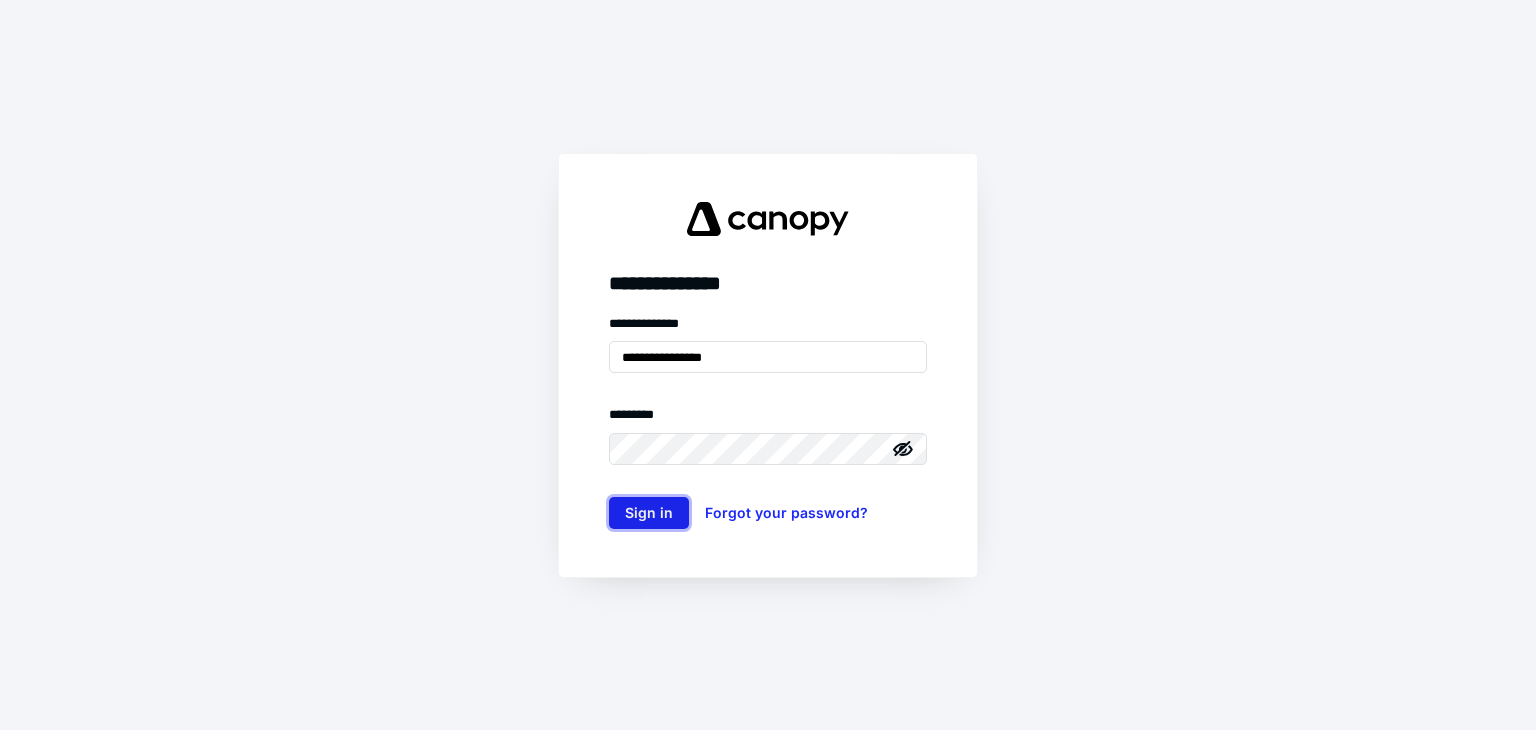 click on "Sign in" at bounding box center [649, 513] 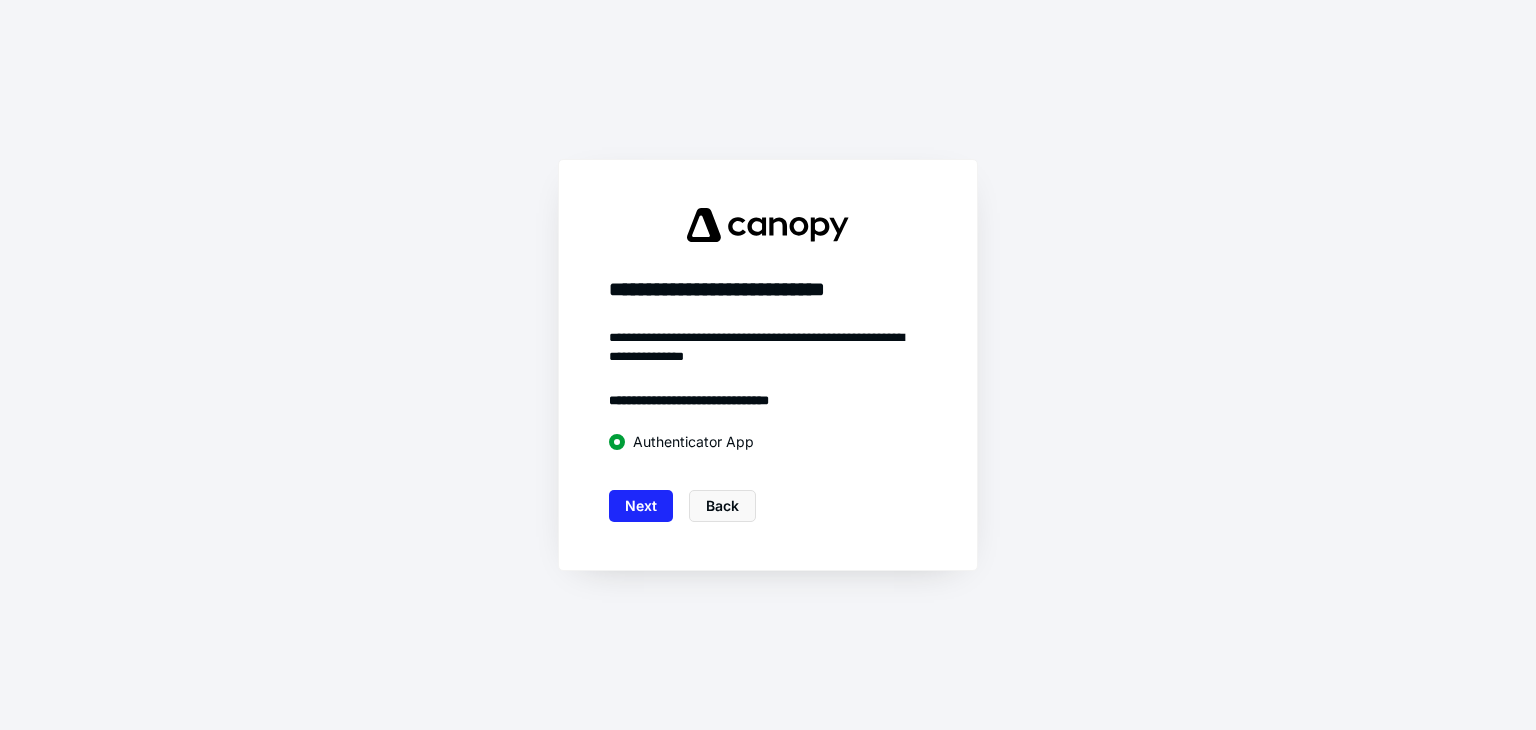 click on "Next" at bounding box center [641, 506] 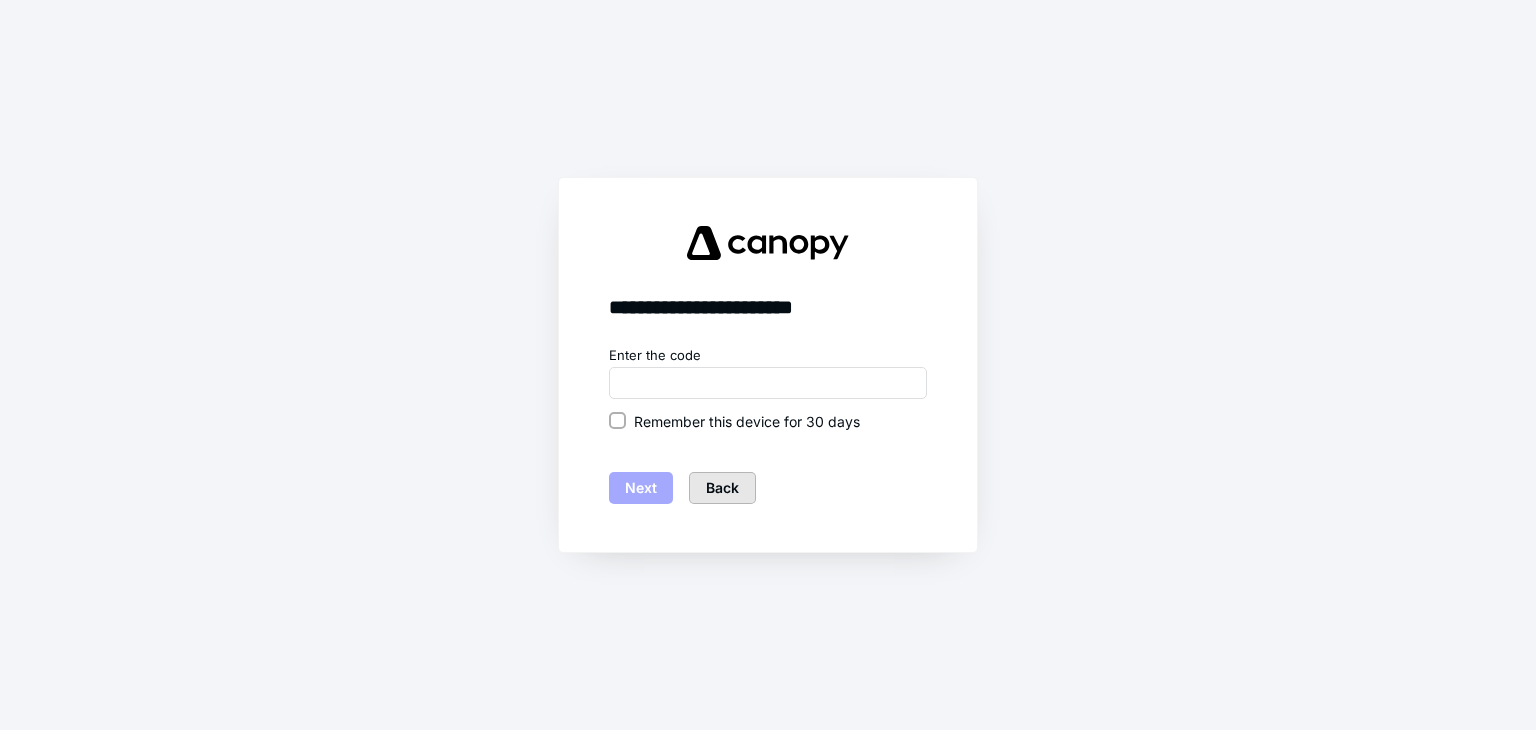 click on "Back" at bounding box center [722, 488] 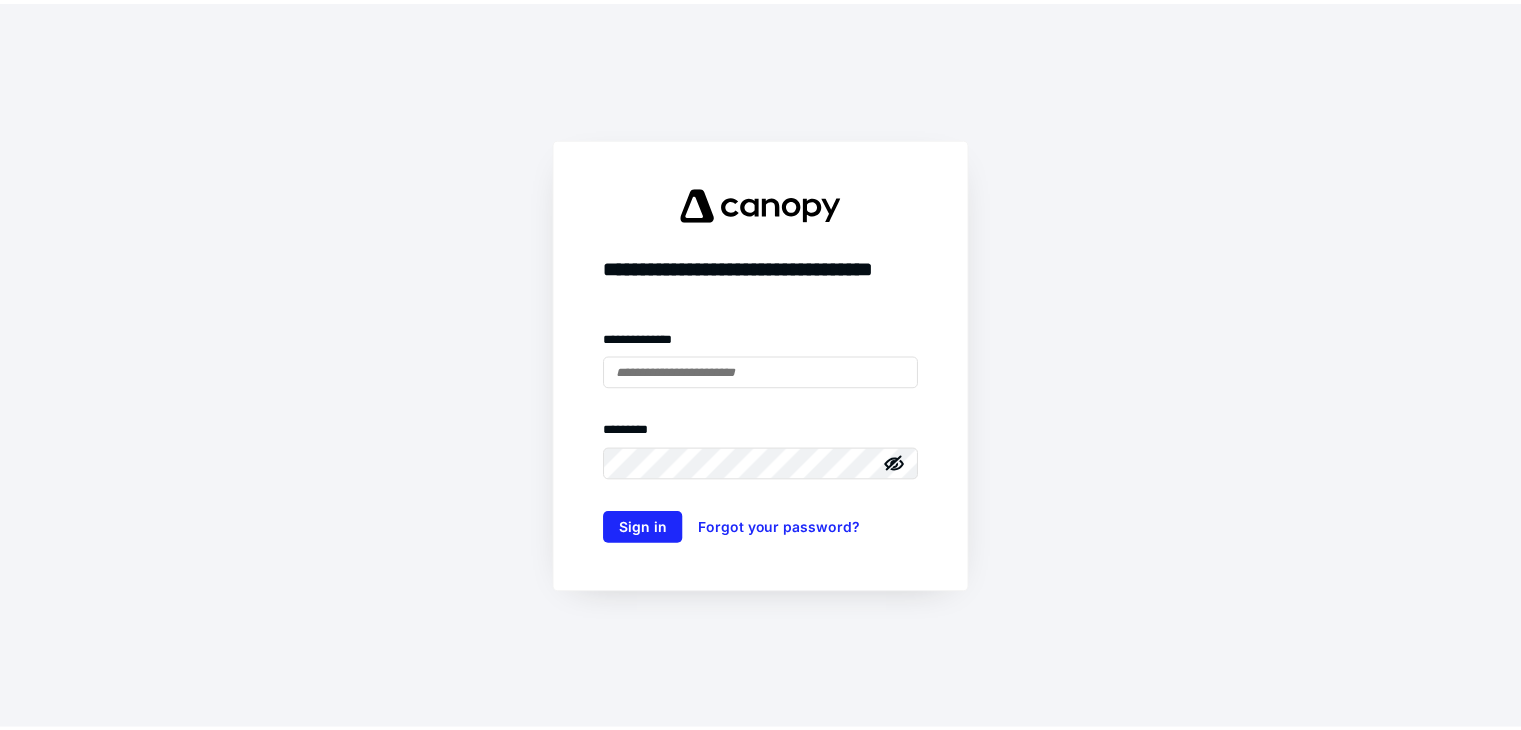 scroll, scrollTop: 0, scrollLeft: 0, axis: both 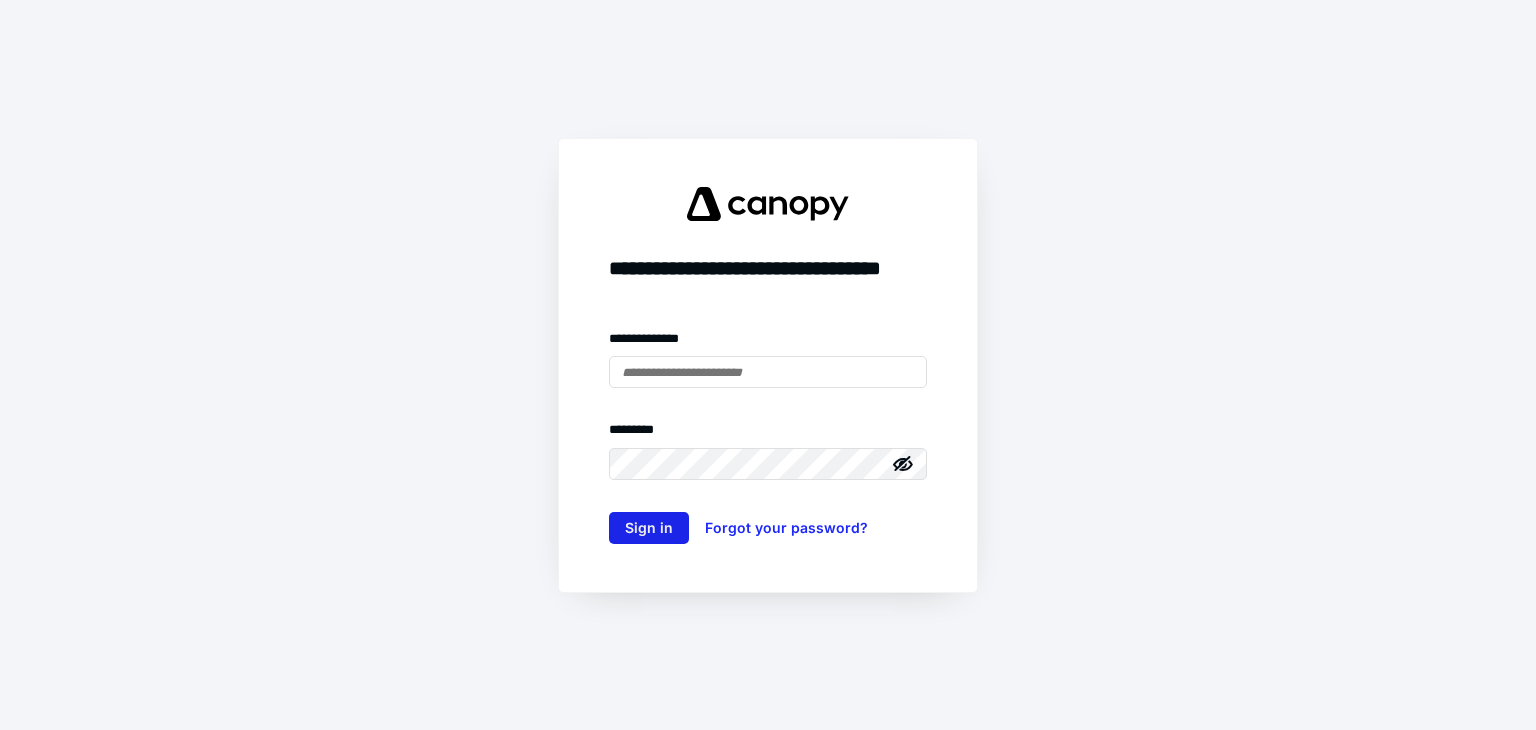 type on "**********" 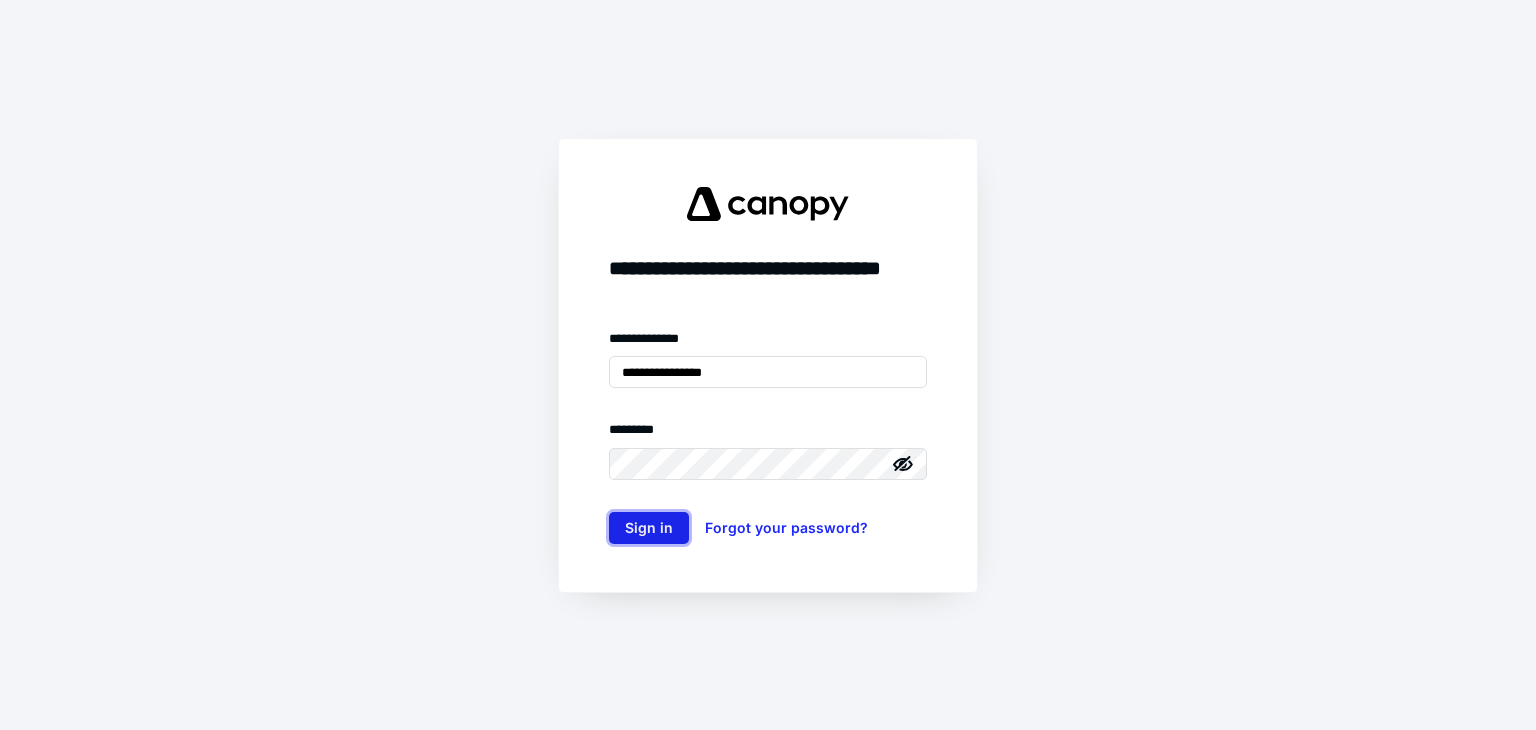 click on "Sign in" at bounding box center [649, 528] 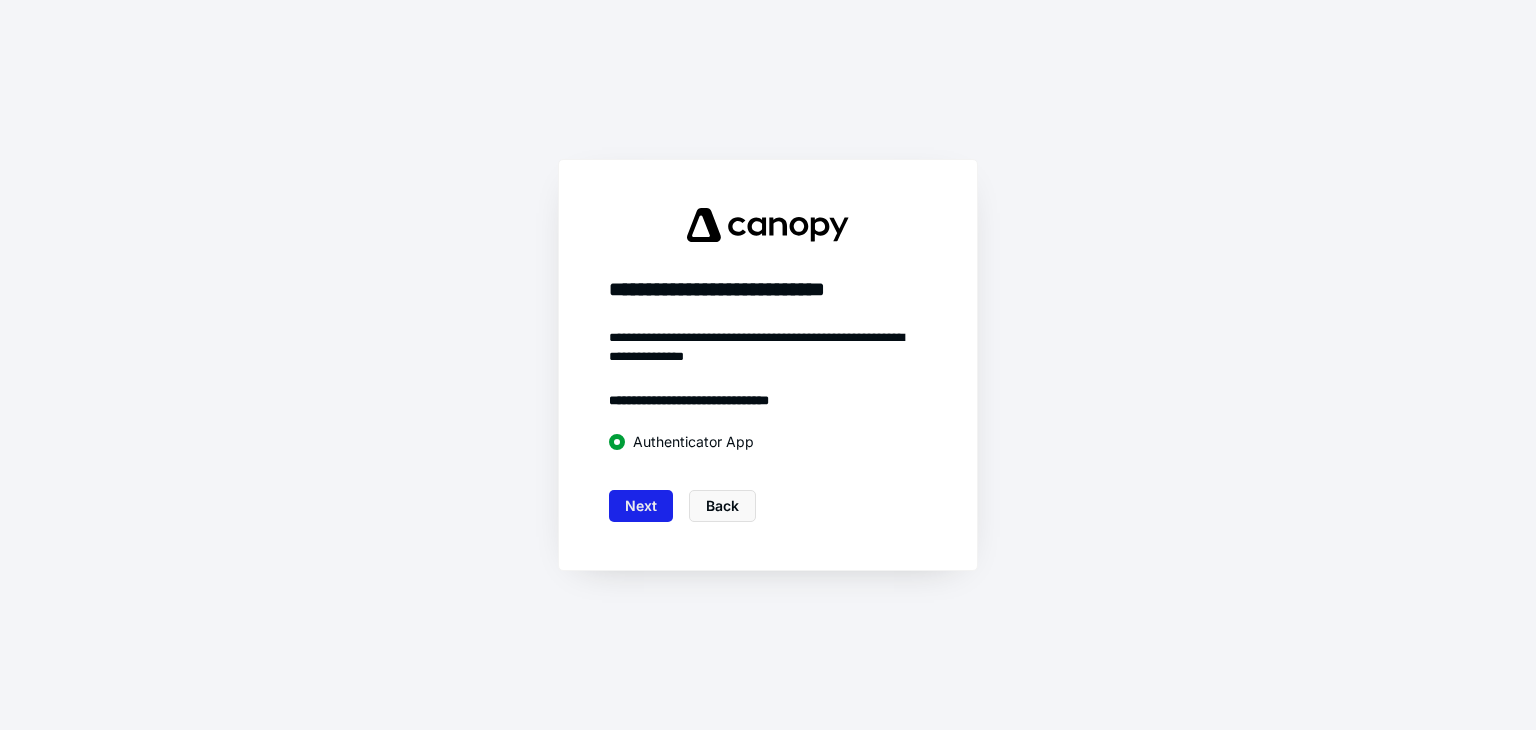 click on "Next" at bounding box center (641, 506) 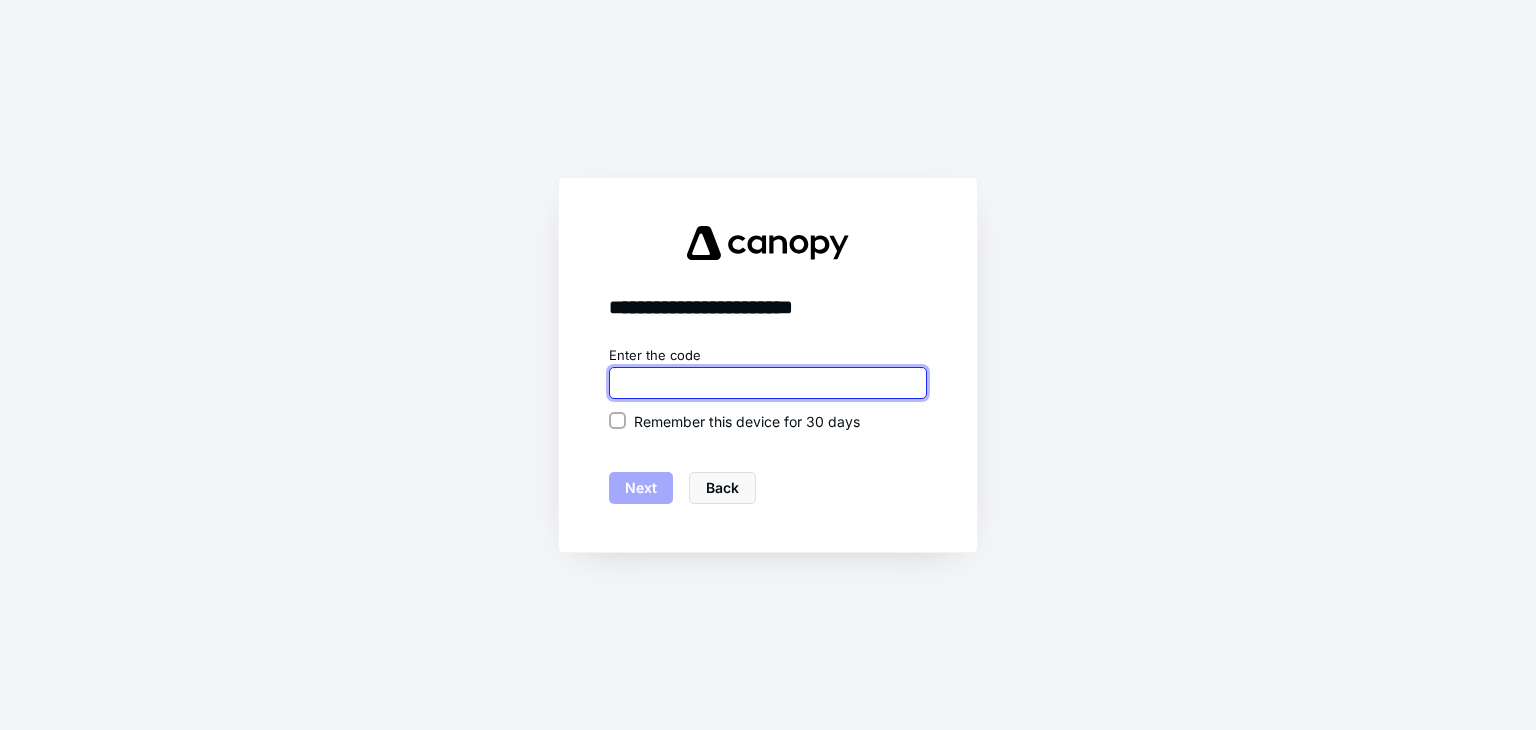 click at bounding box center (768, 383) 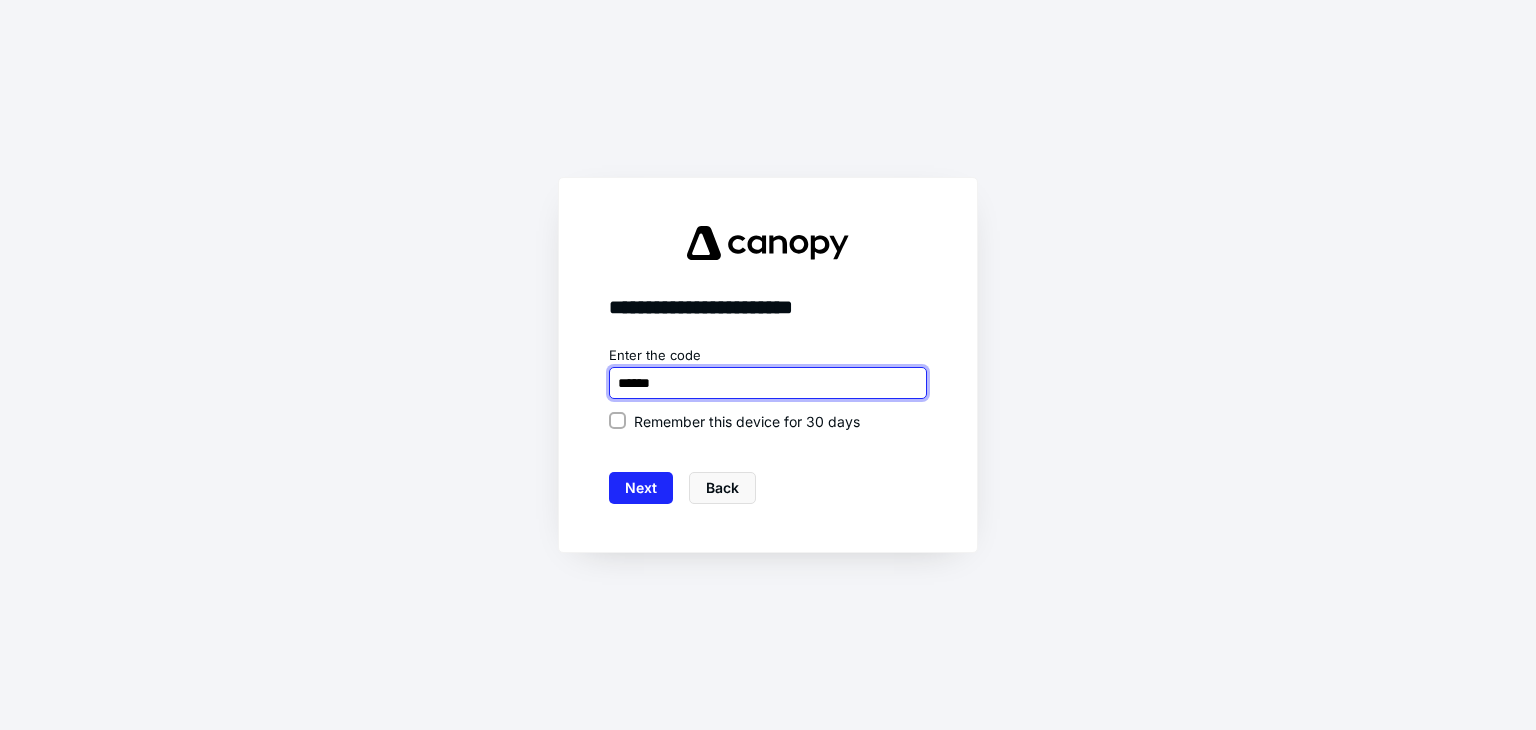 type on "******" 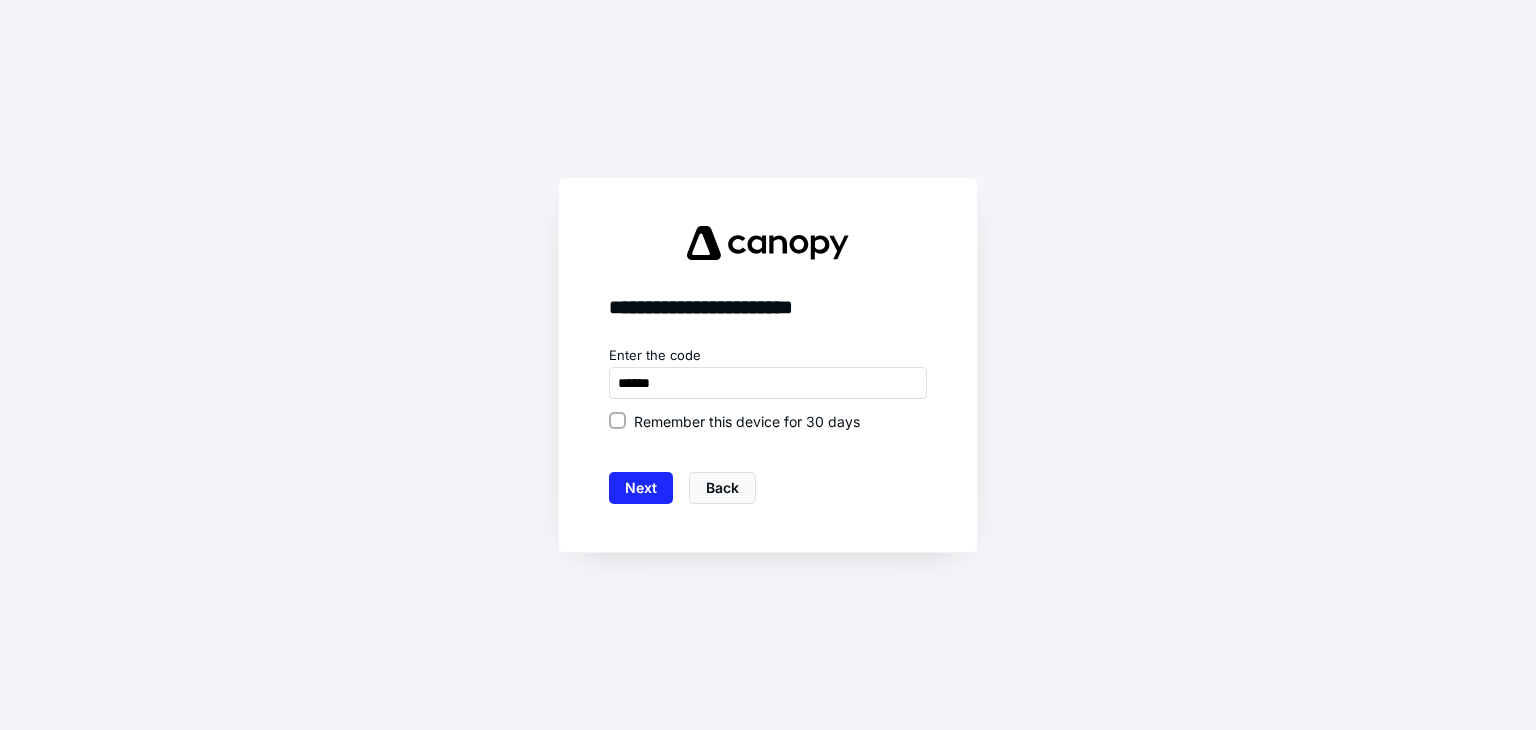 click 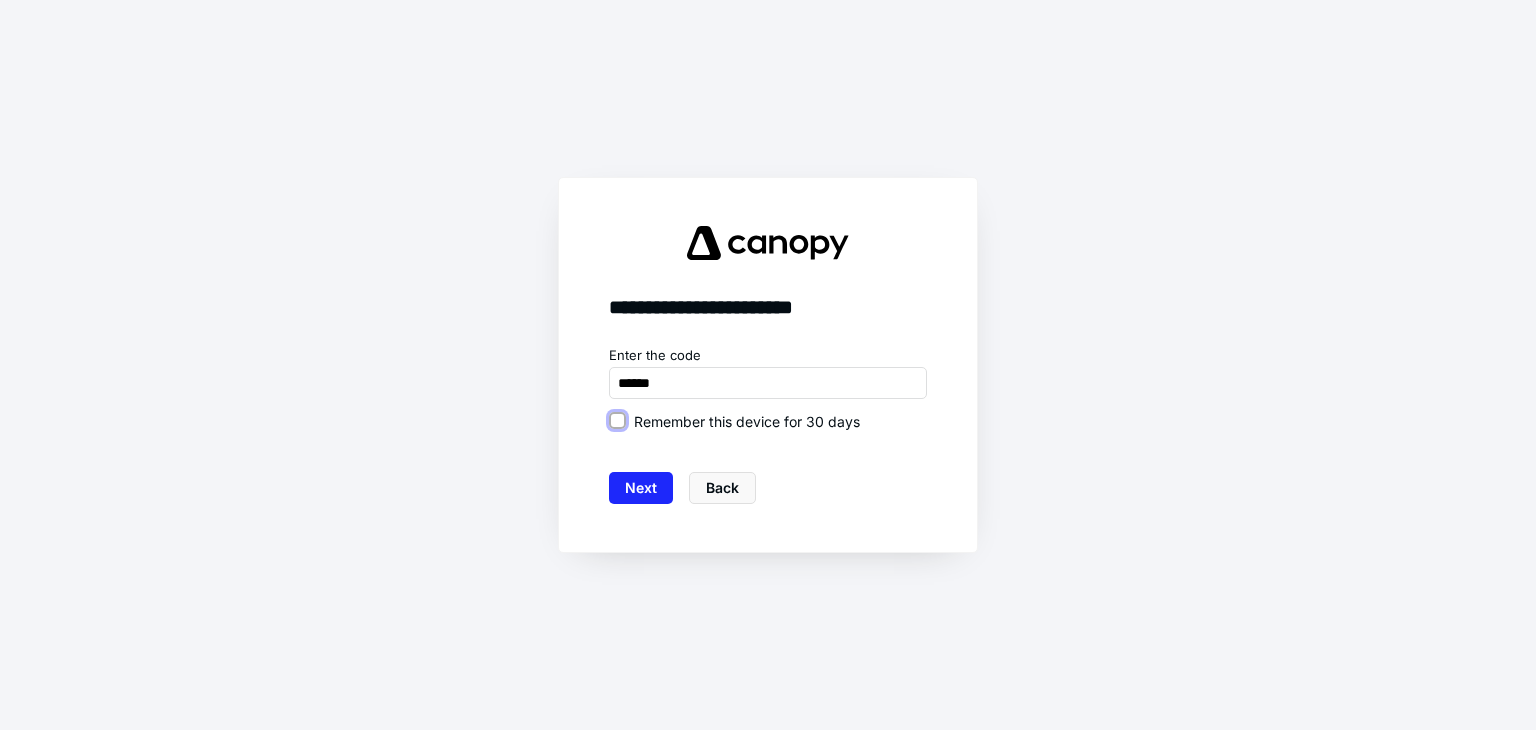 checkbox on "true" 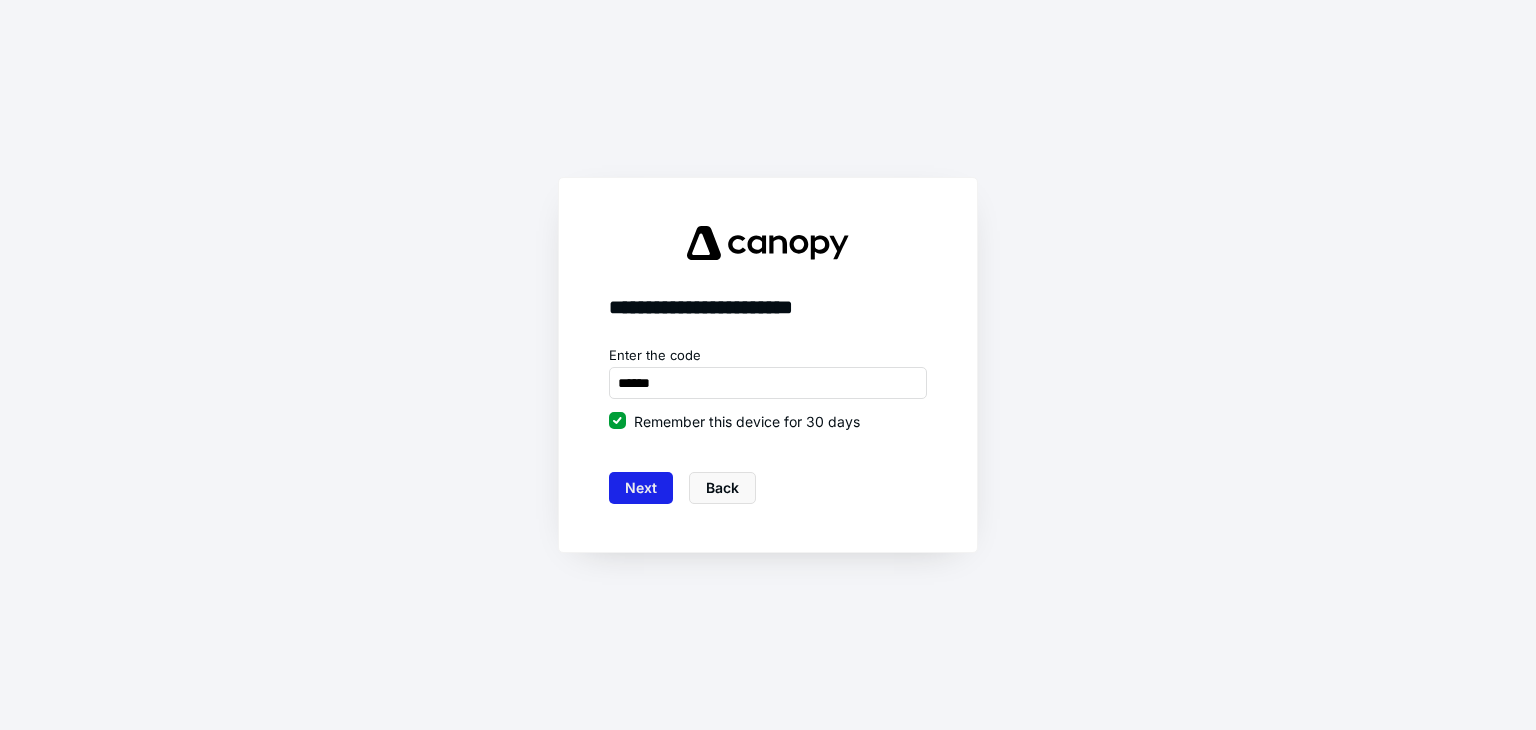 click on "Next" at bounding box center (641, 488) 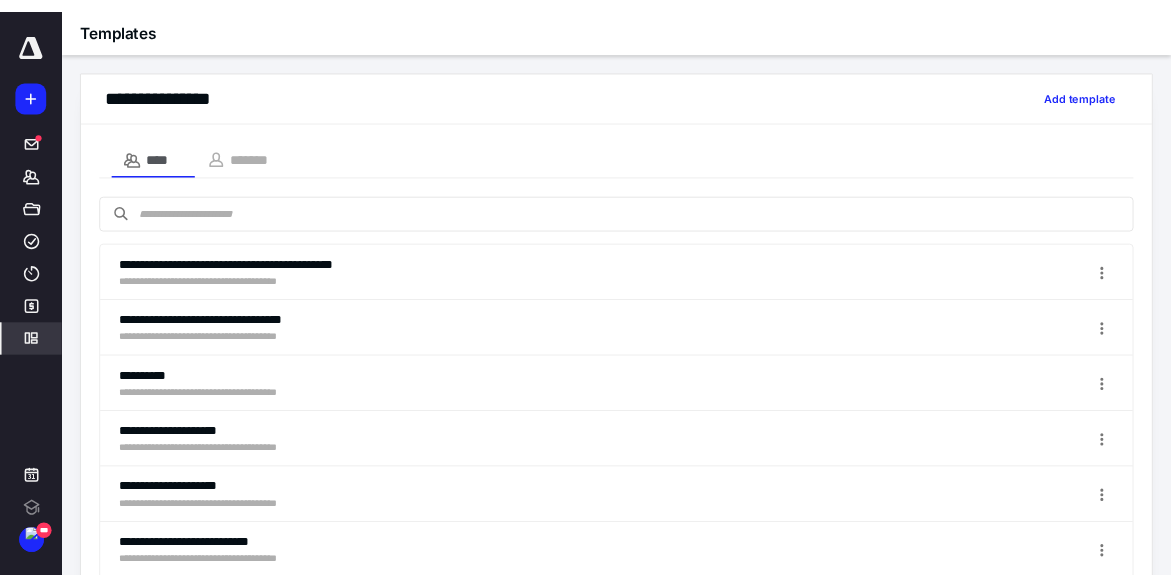 scroll, scrollTop: 0, scrollLeft: 0, axis: both 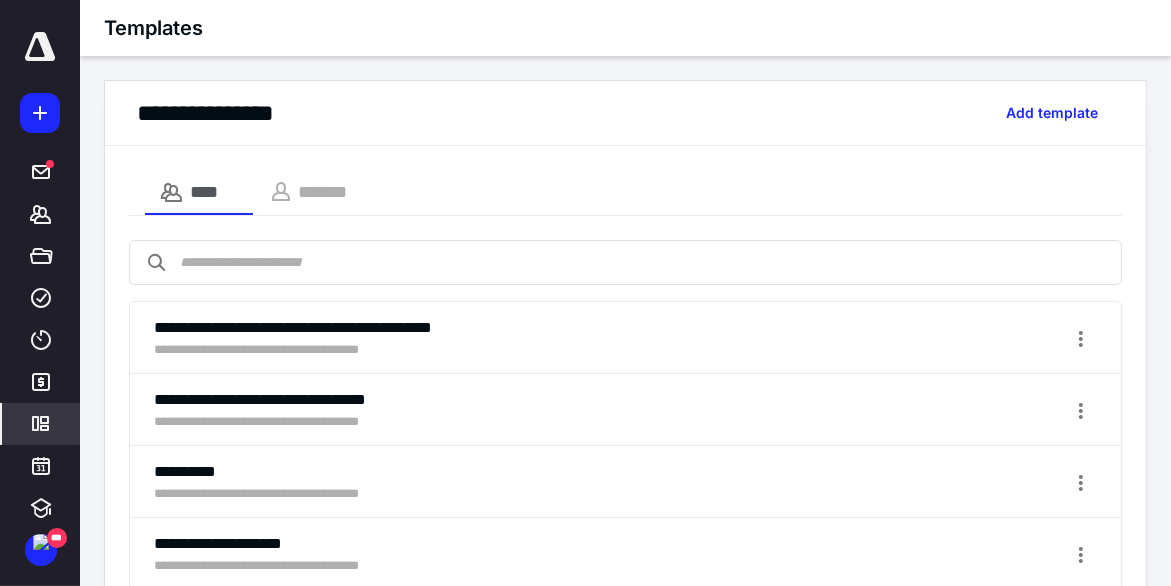 click on "Templates" at bounding box center (625, 28) 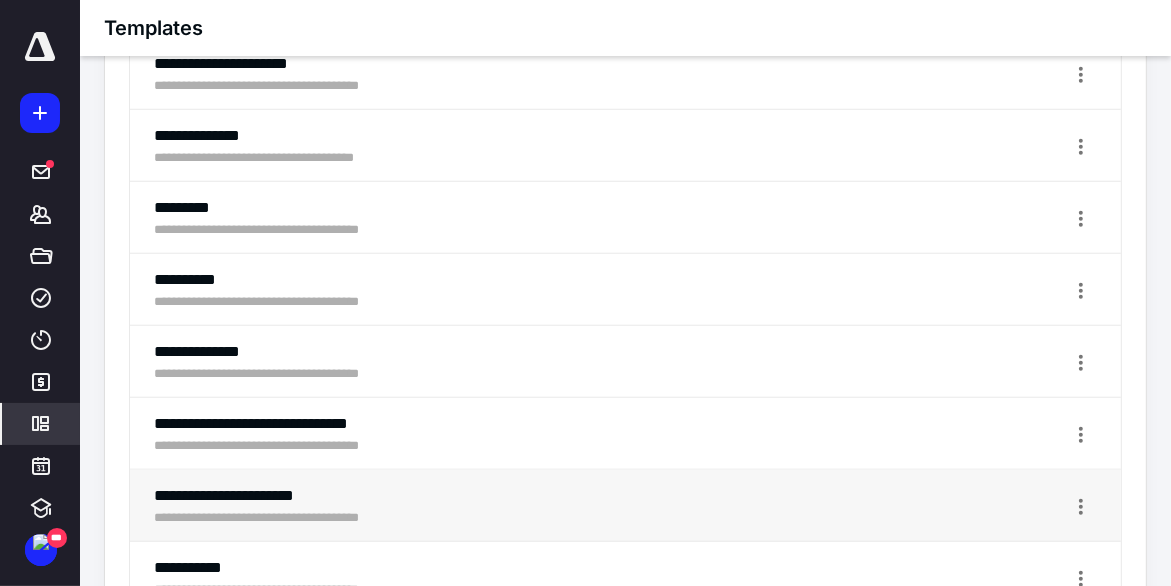 scroll, scrollTop: 1308, scrollLeft: 0, axis: vertical 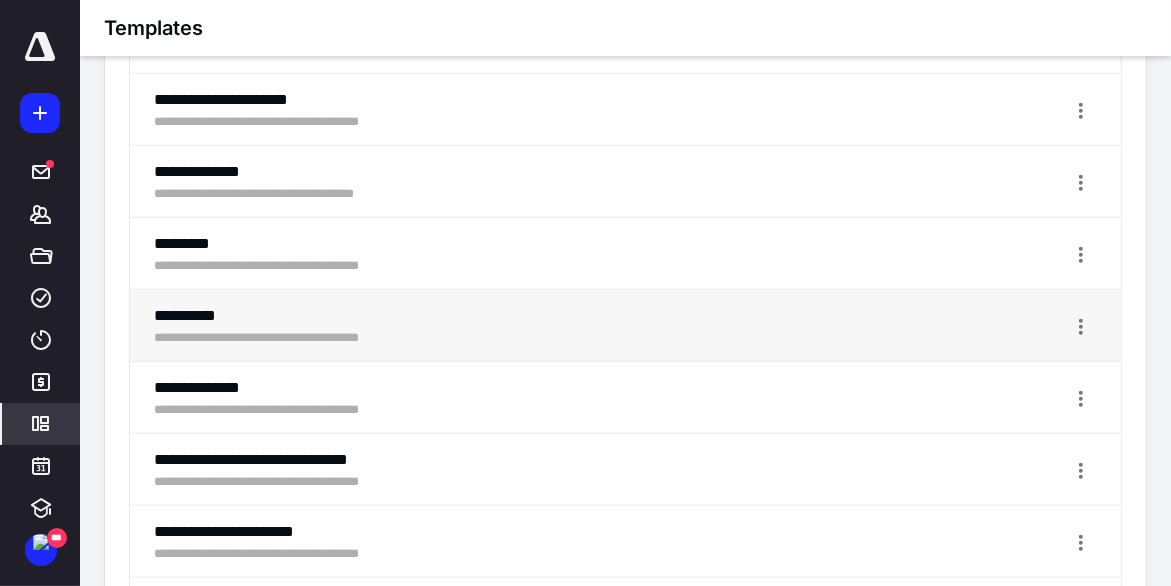 click on "**********" at bounding box center [283, 338] 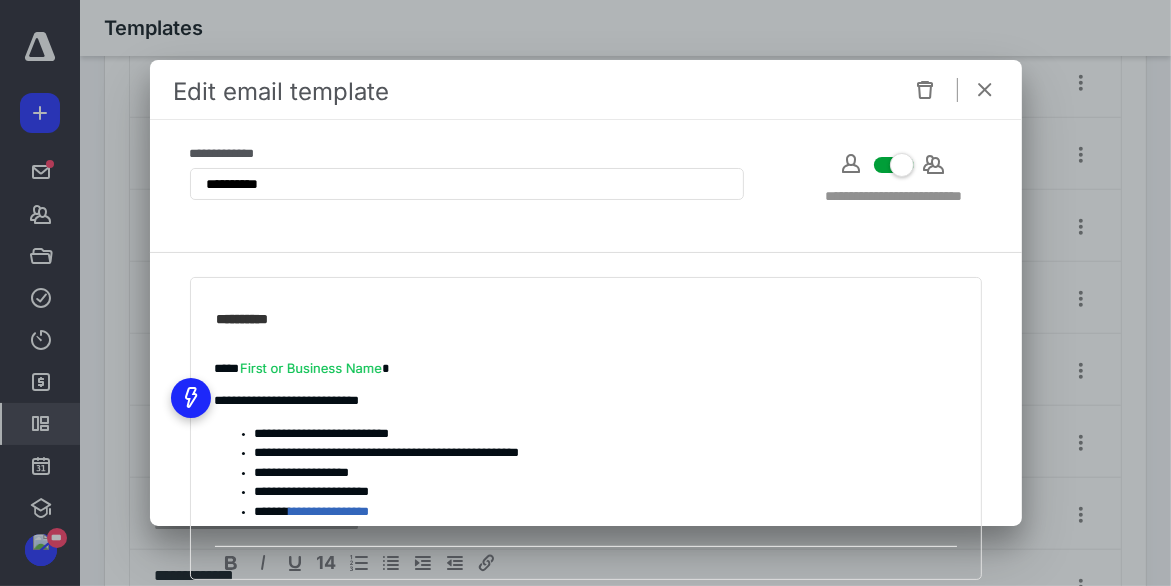 scroll, scrollTop: 1408, scrollLeft: 0, axis: vertical 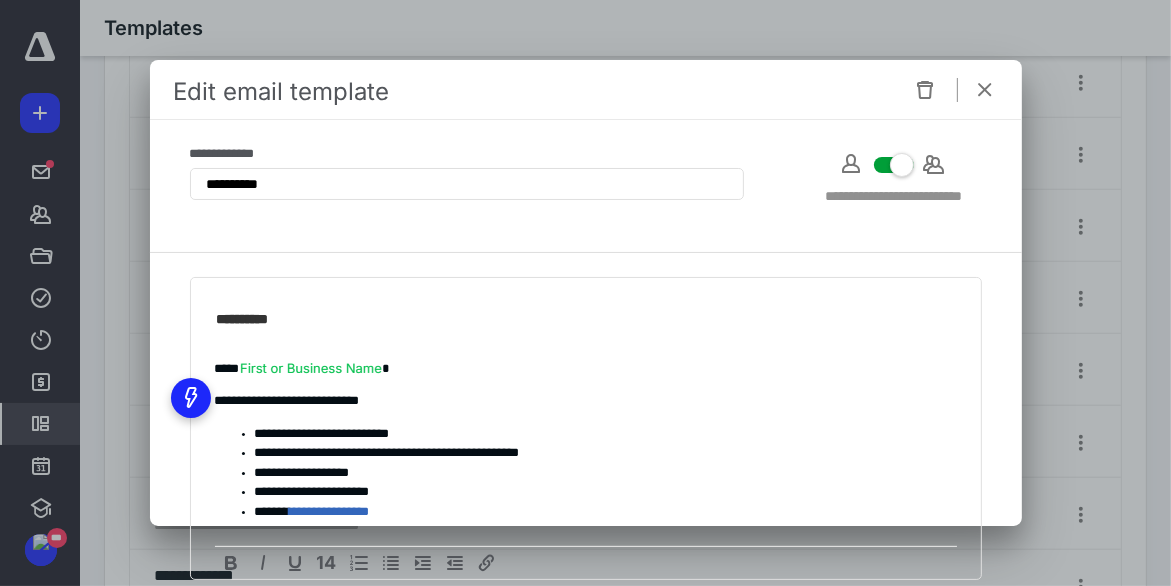 click at bounding box center [986, 90] 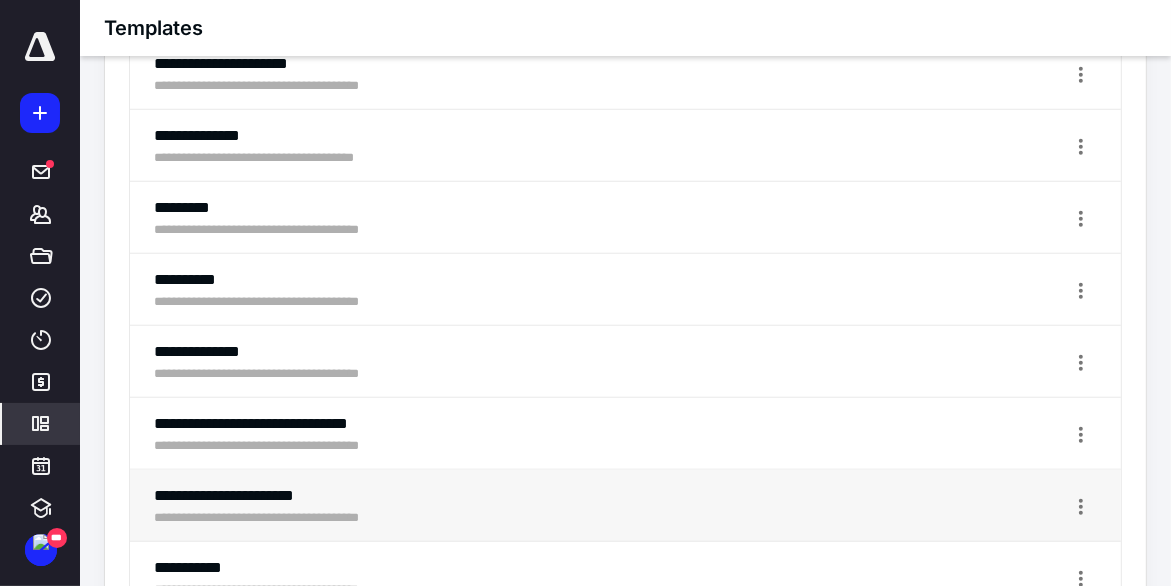 scroll, scrollTop: 1308, scrollLeft: 0, axis: vertical 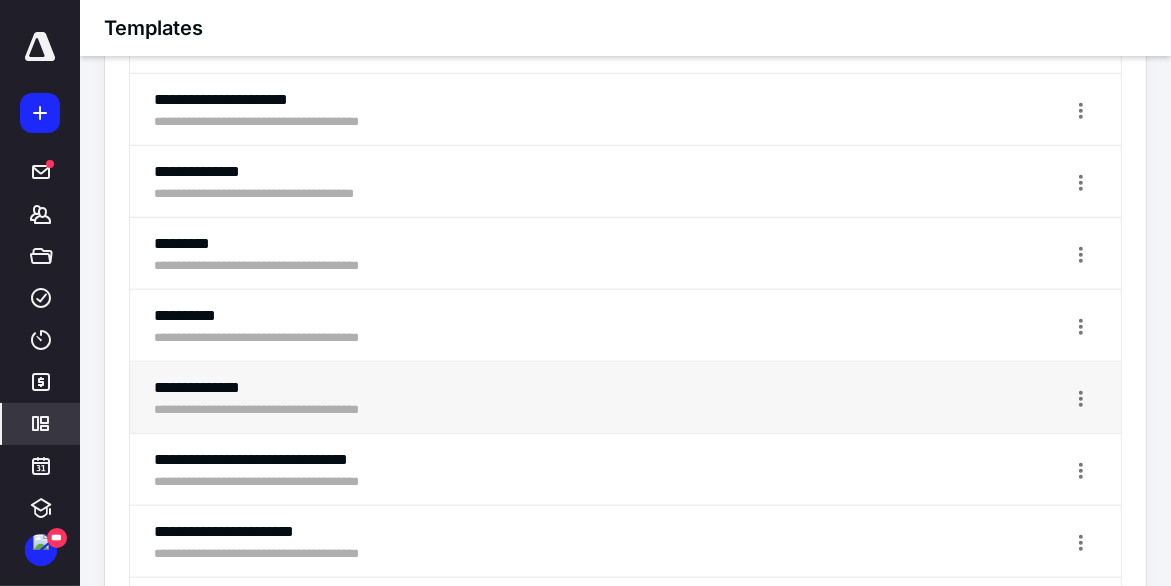 click on "**********" at bounding box center [283, 388] 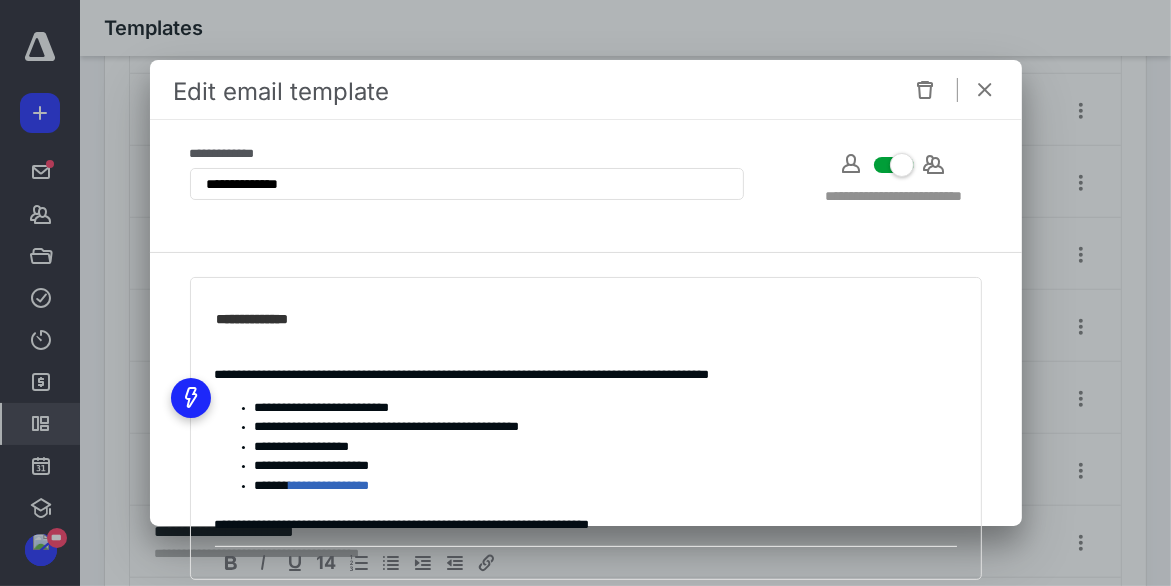 scroll, scrollTop: 255, scrollLeft: 0, axis: vertical 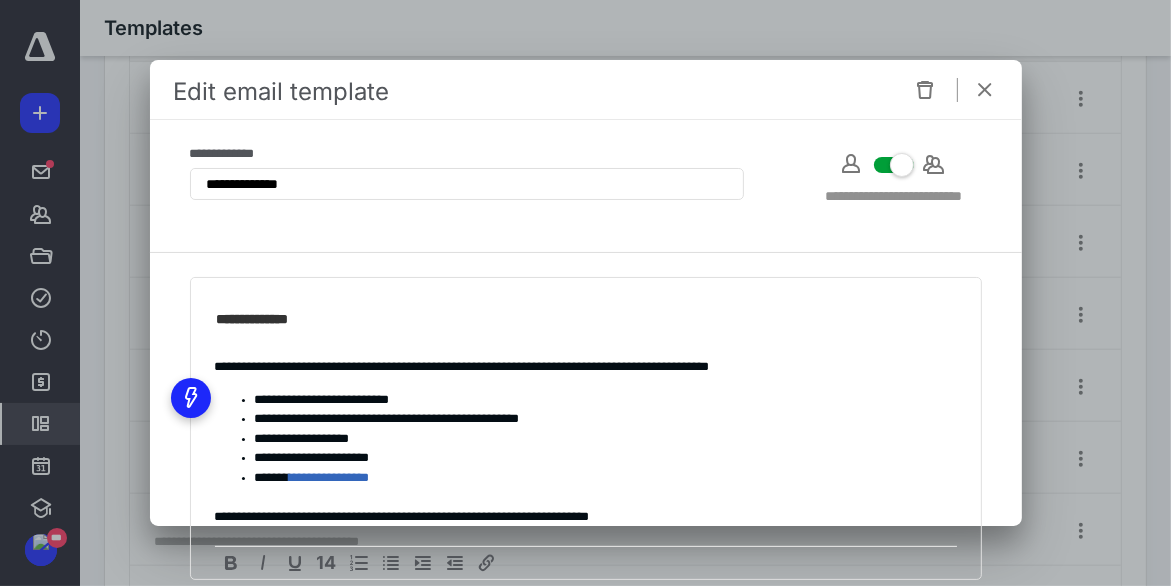 click at bounding box center [986, 90] 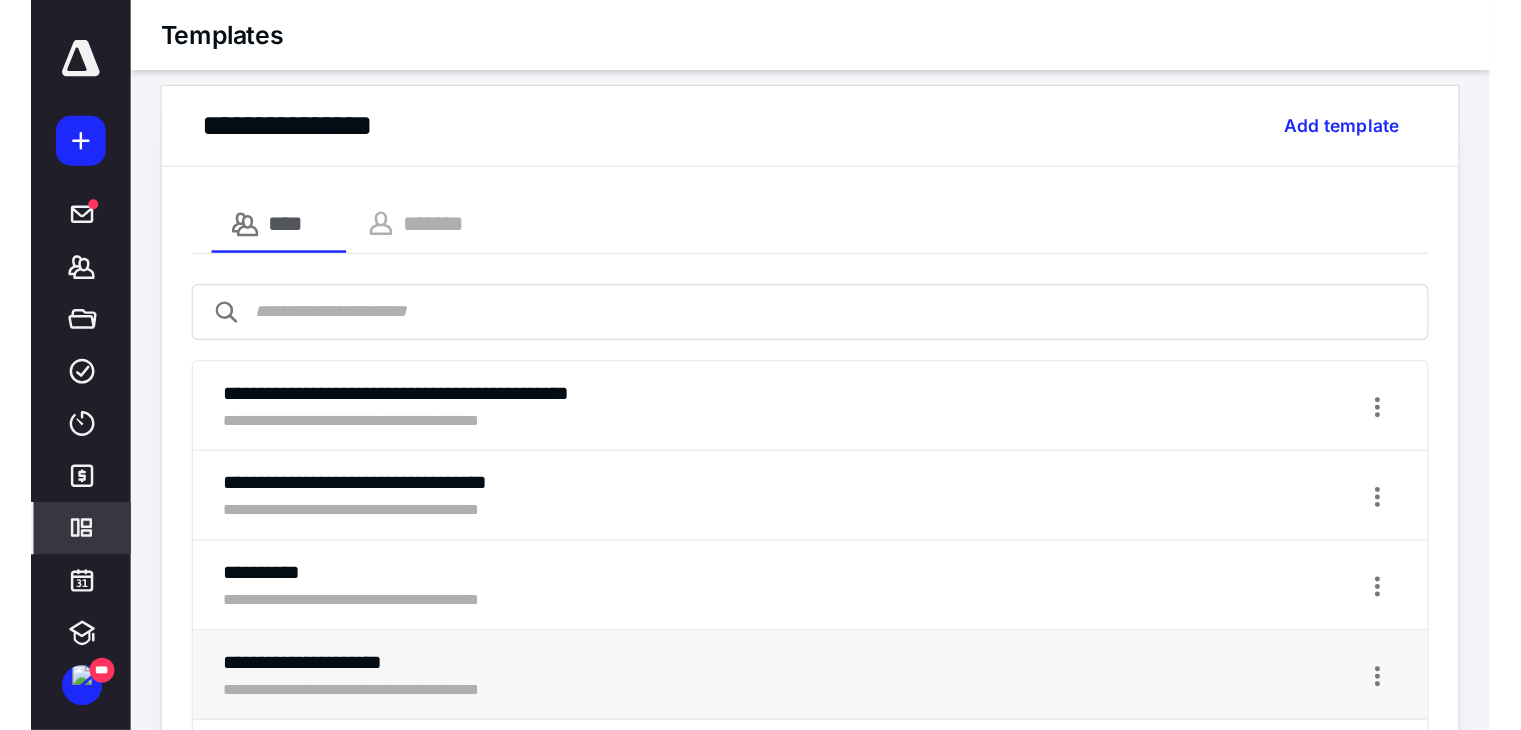 scroll, scrollTop: 0, scrollLeft: 0, axis: both 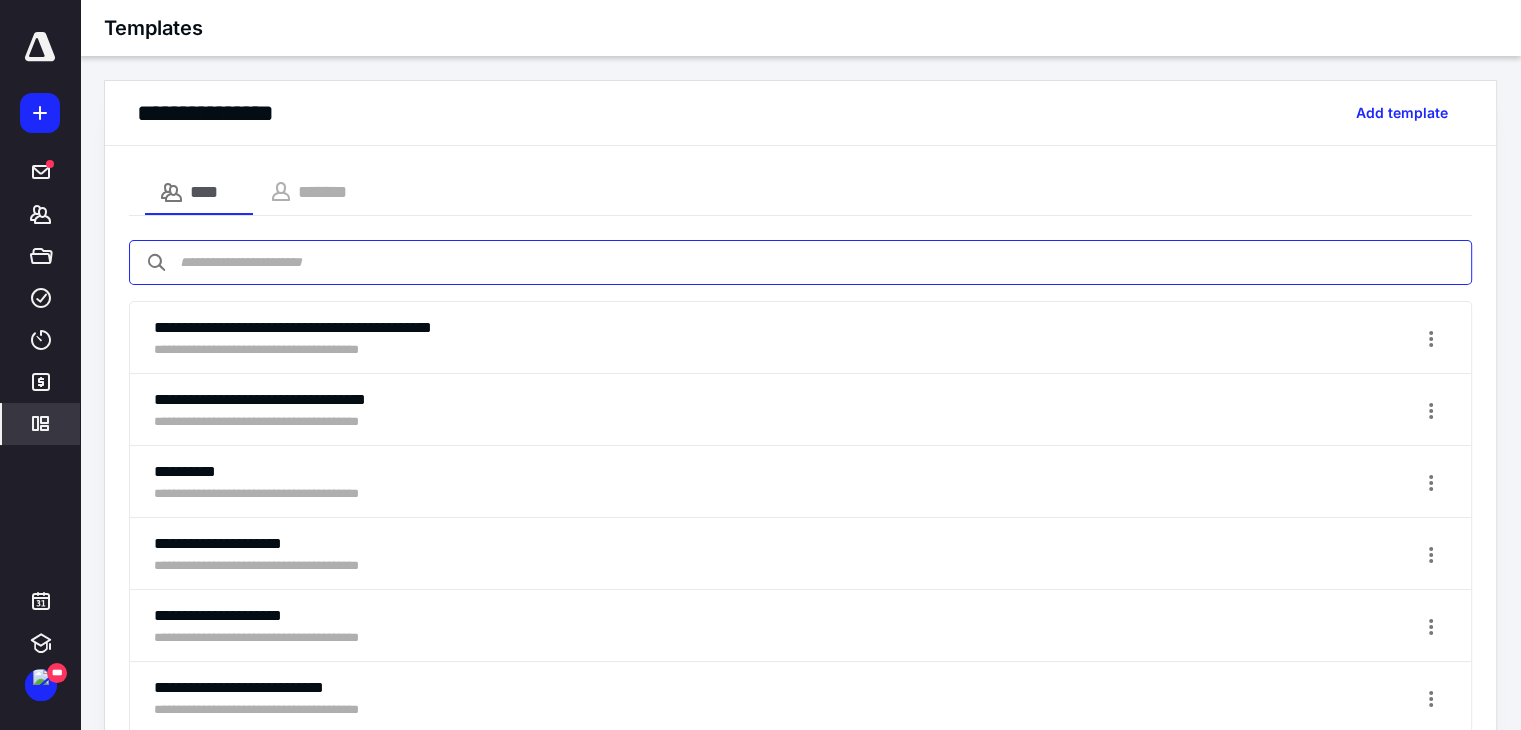 click at bounding box center [800, 262] 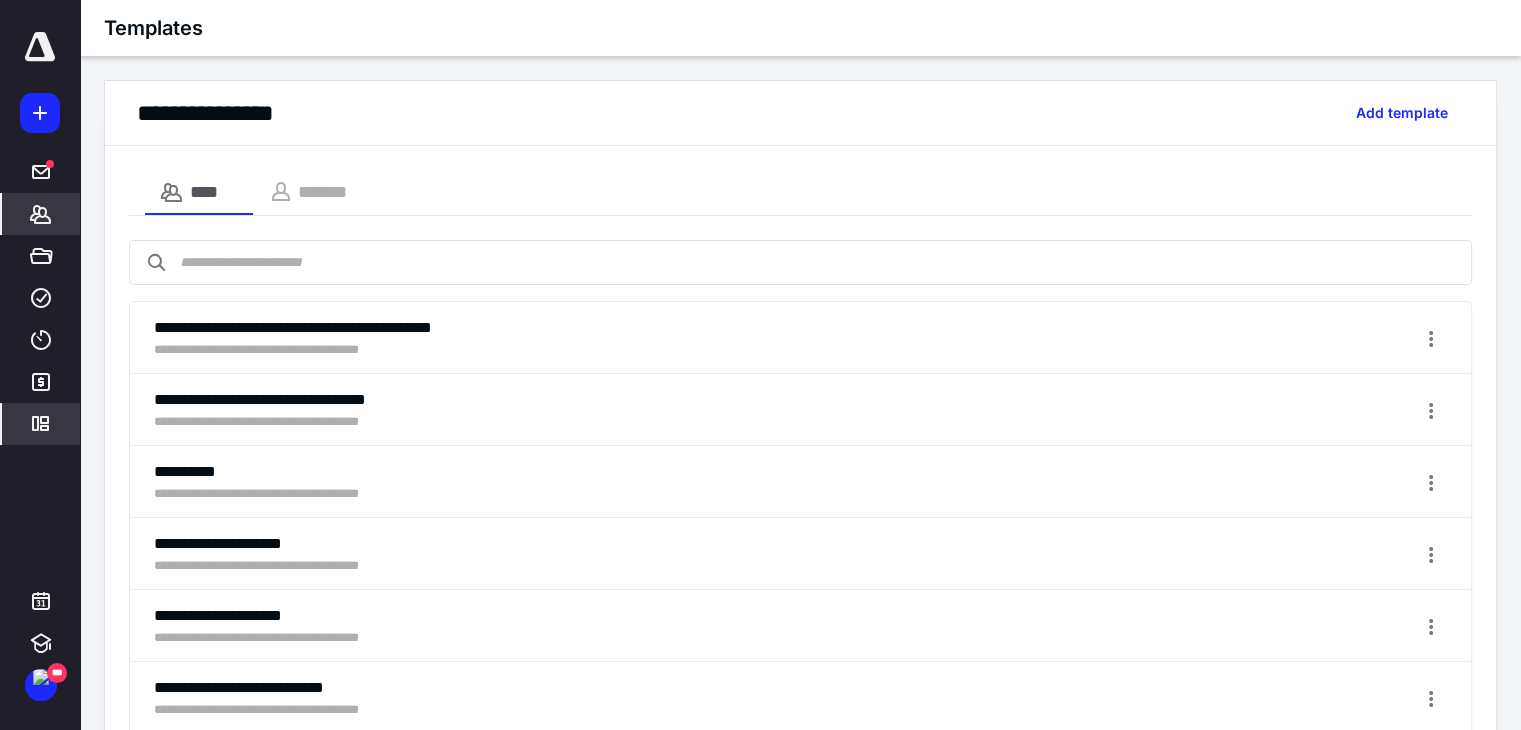 click 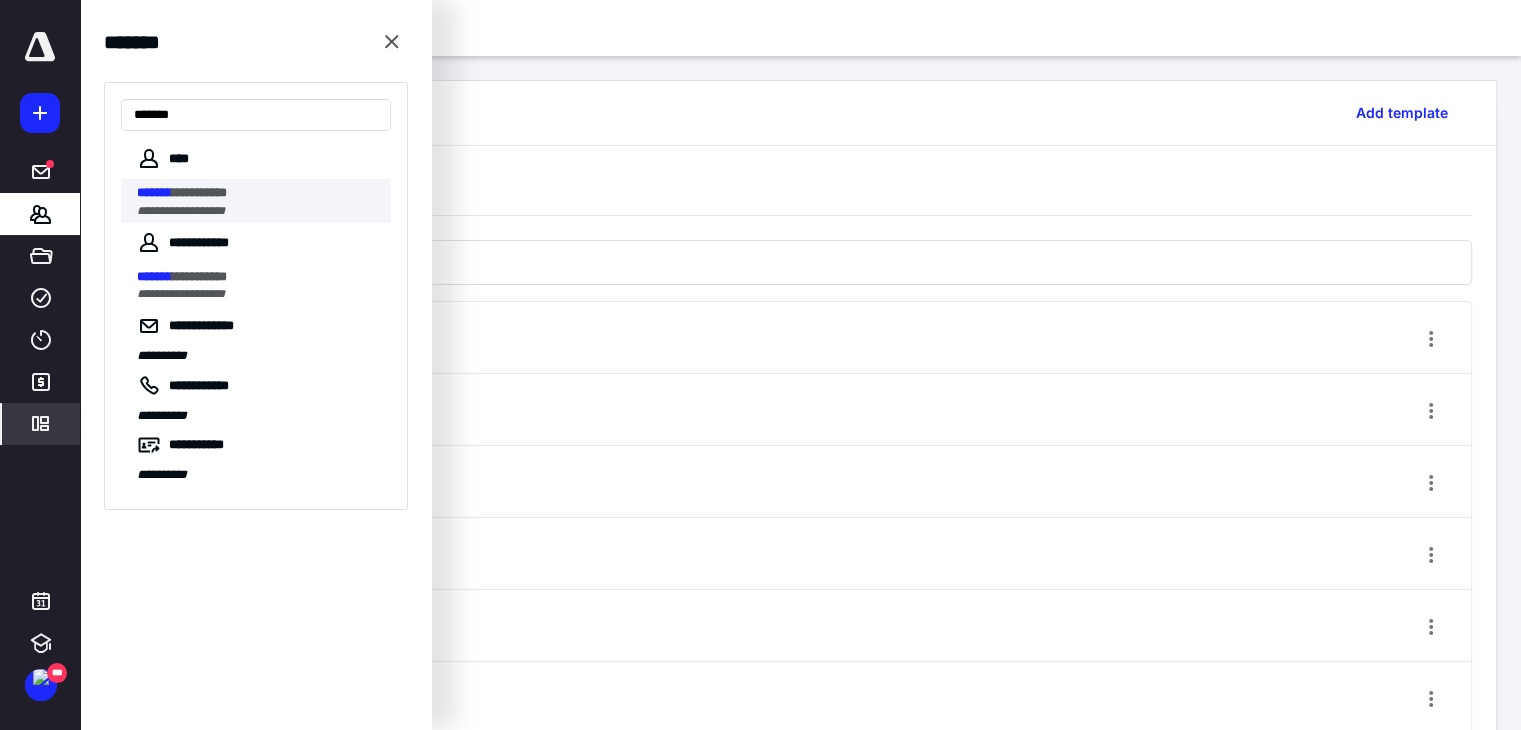 type on "*******" 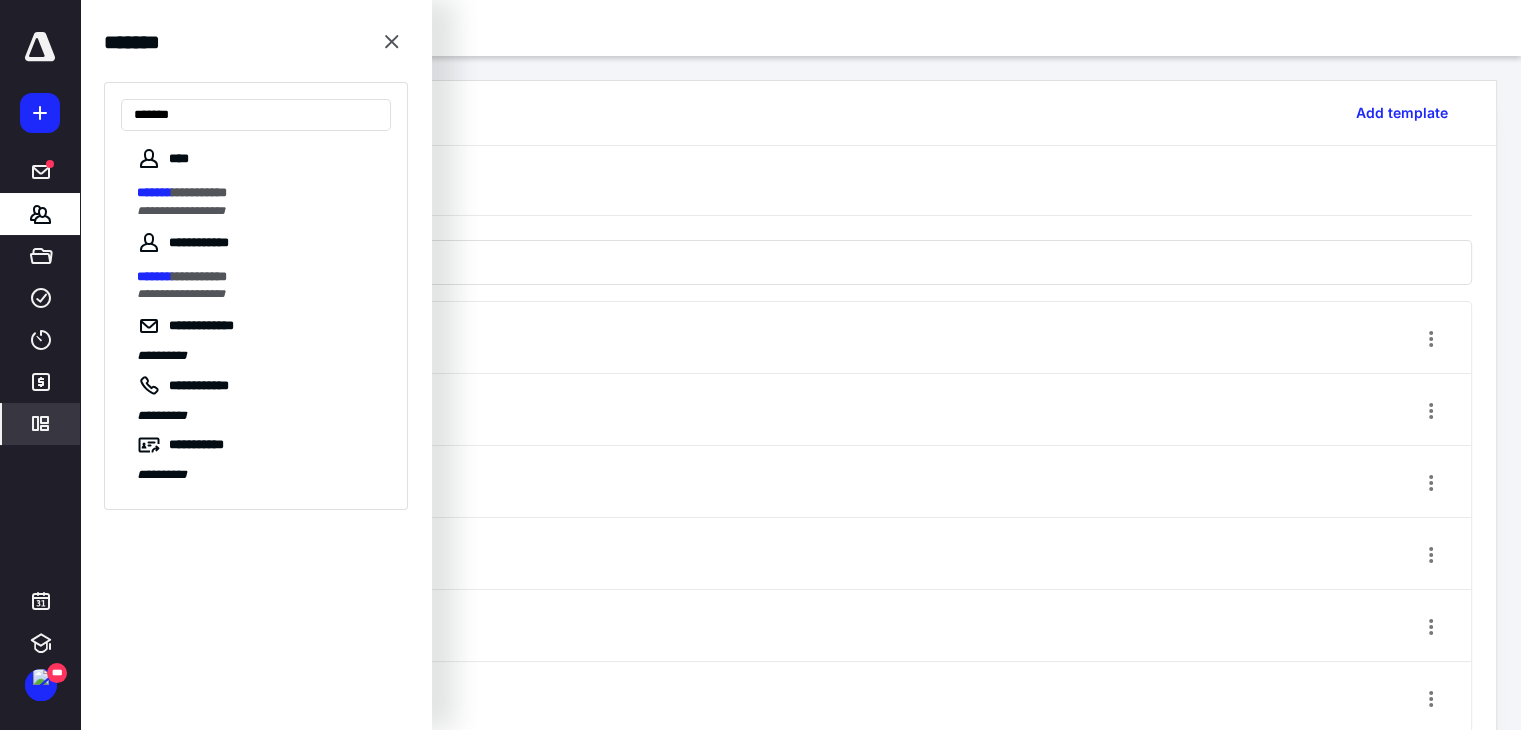 drag, startPoint x: 208, startPoint y: 201, endPoint x: 219, endPoint y: 202, distance: 11.045361 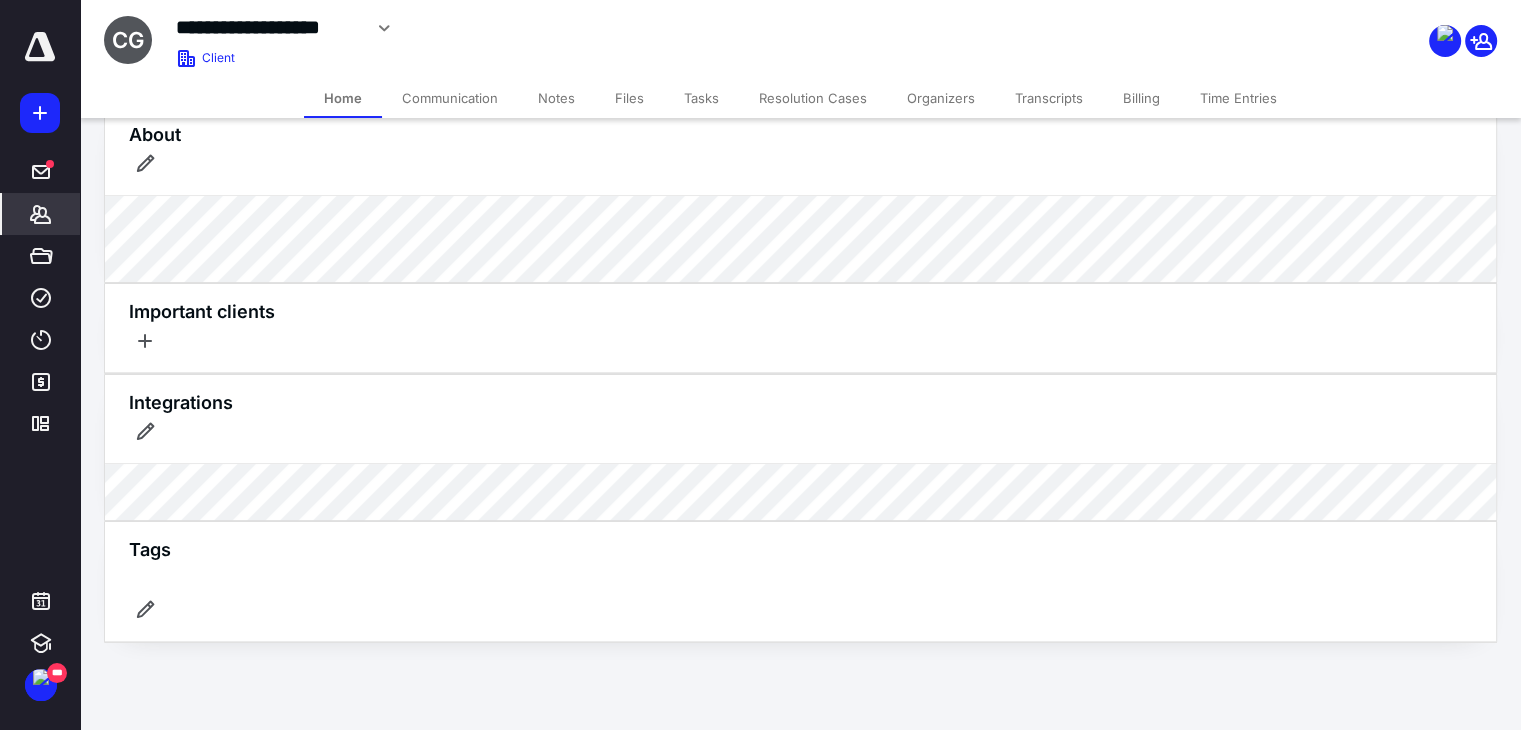 scroll, scrollTop: 500, scrollLeft: 0, axis: vertical 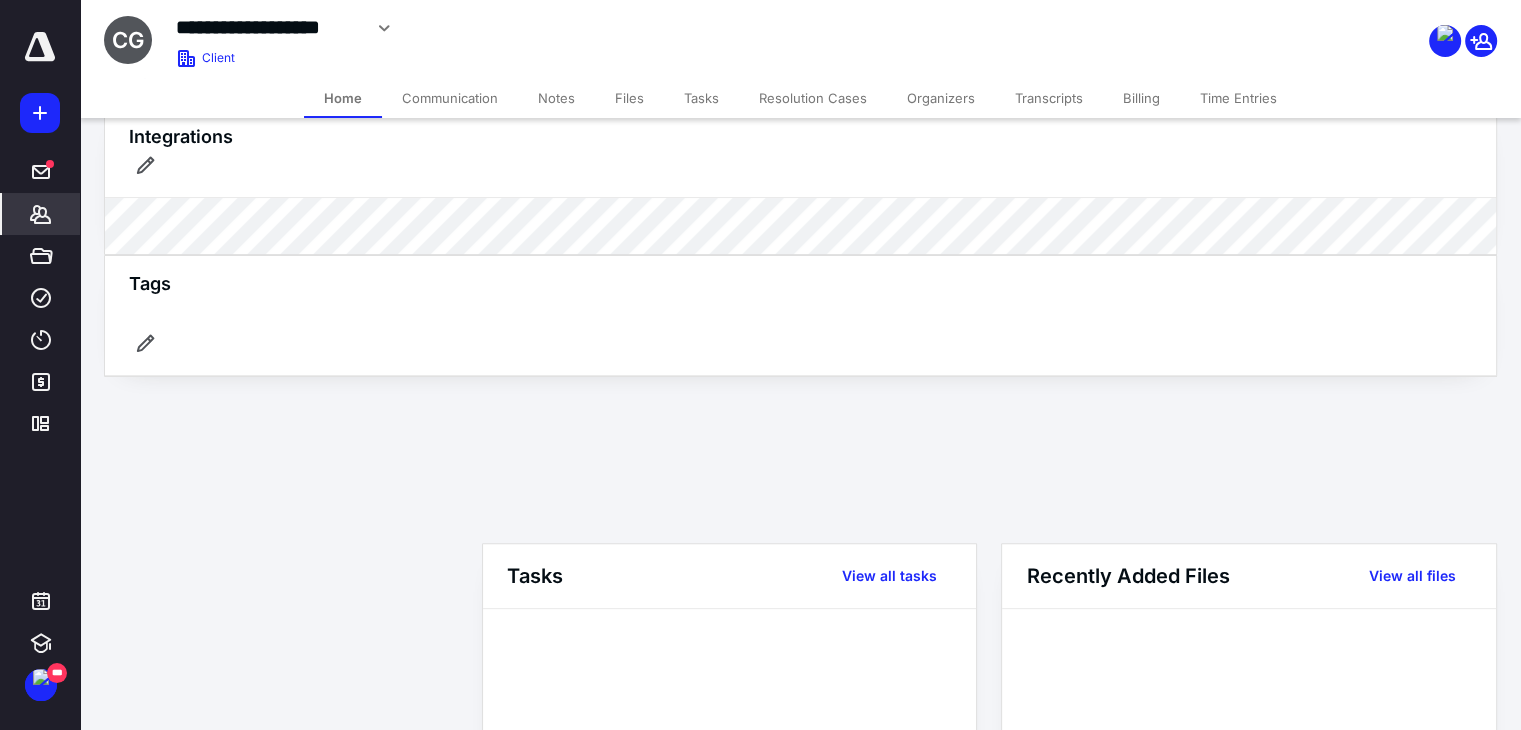 click on "Notes" at bounding box center (556, 98) 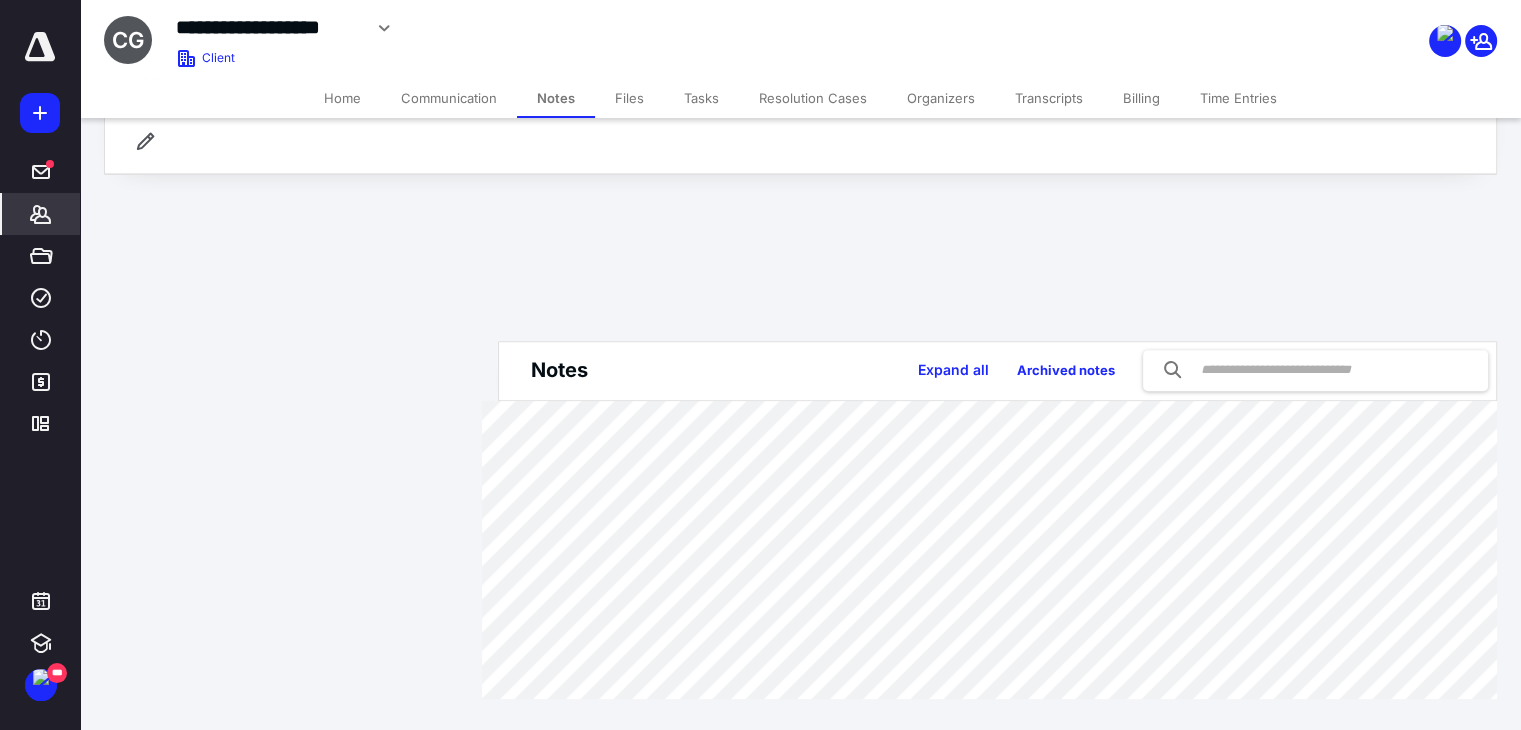 scroll, scrollTop: 708, scrollLeft: 0, axis: vertical 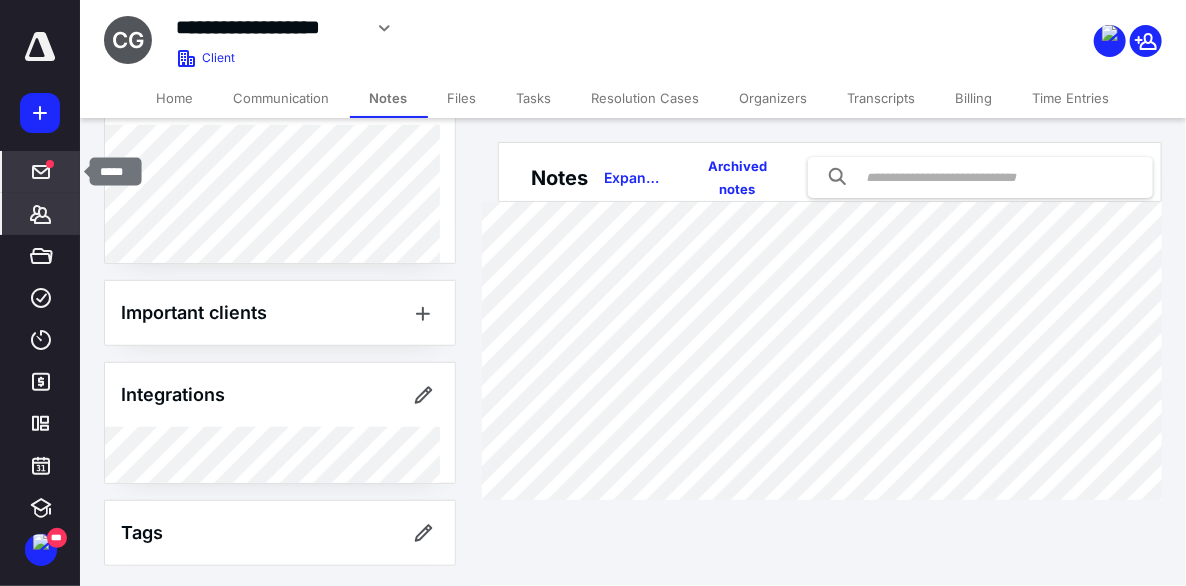 click 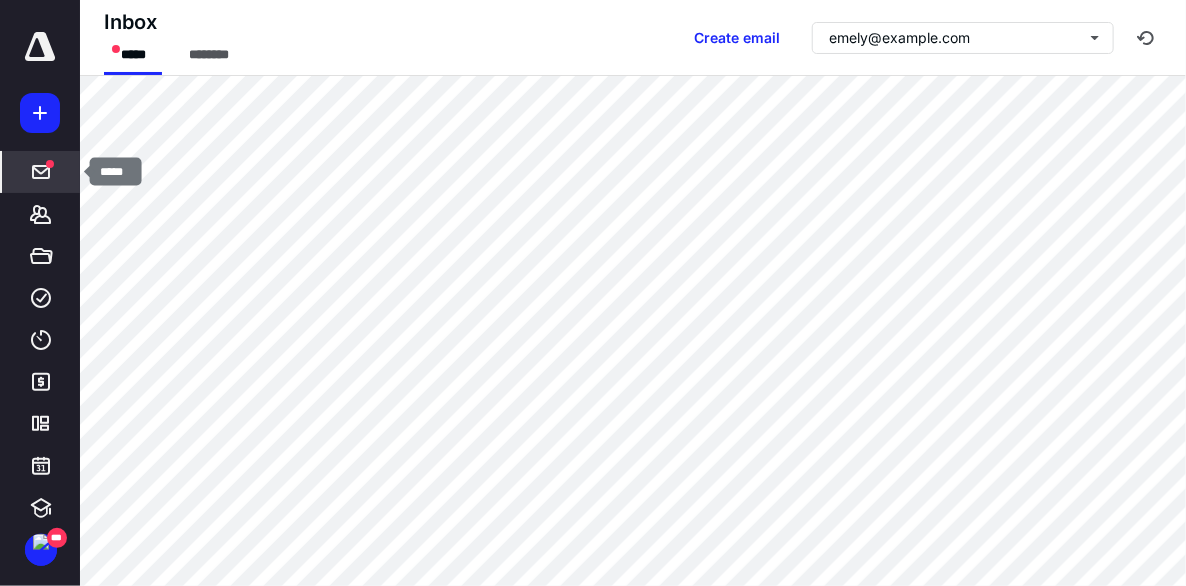 click at bounding box center [50, 164] 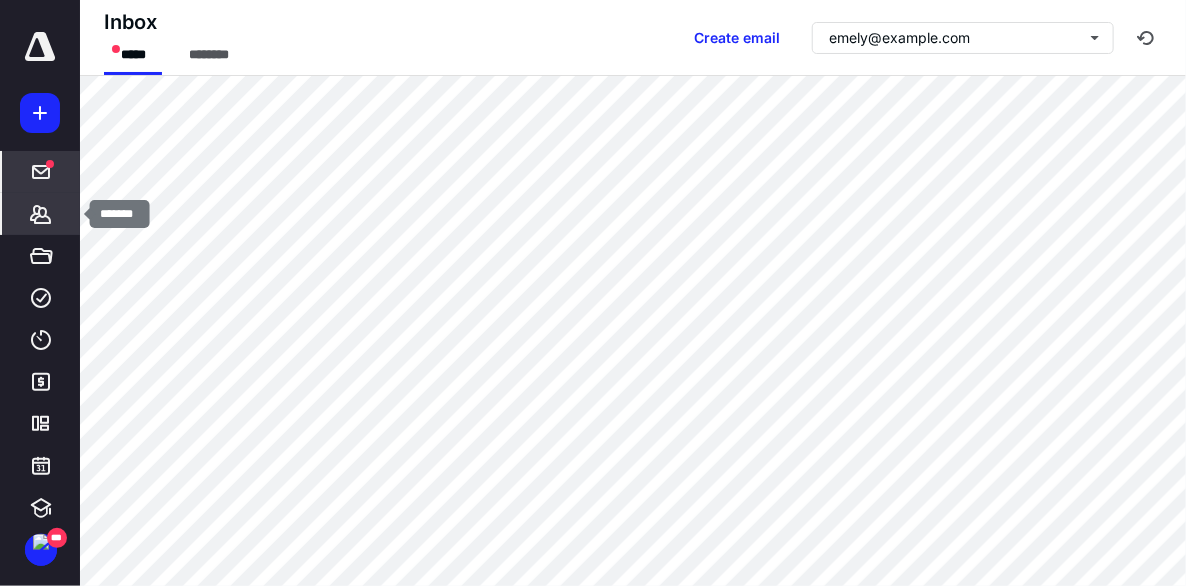 click 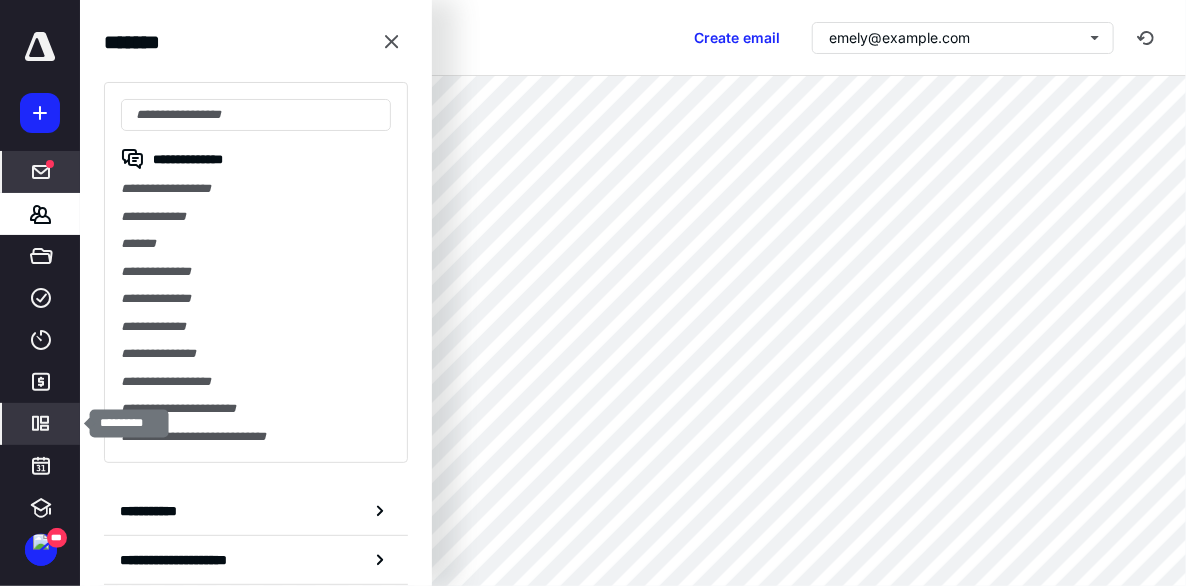 click 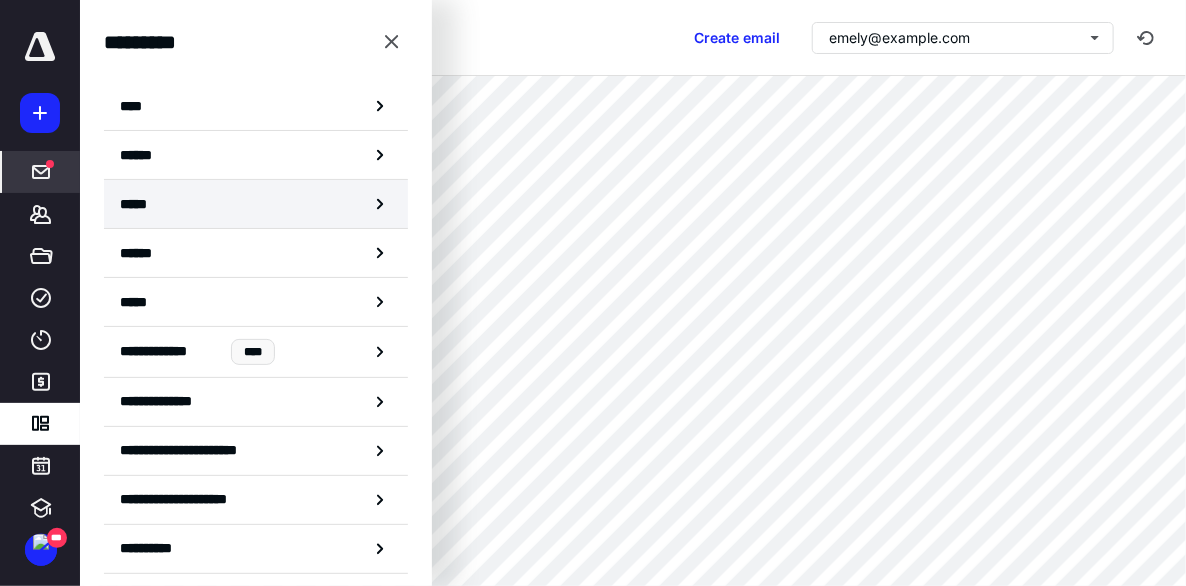 click on "*****" at bounding box center (256, 204) 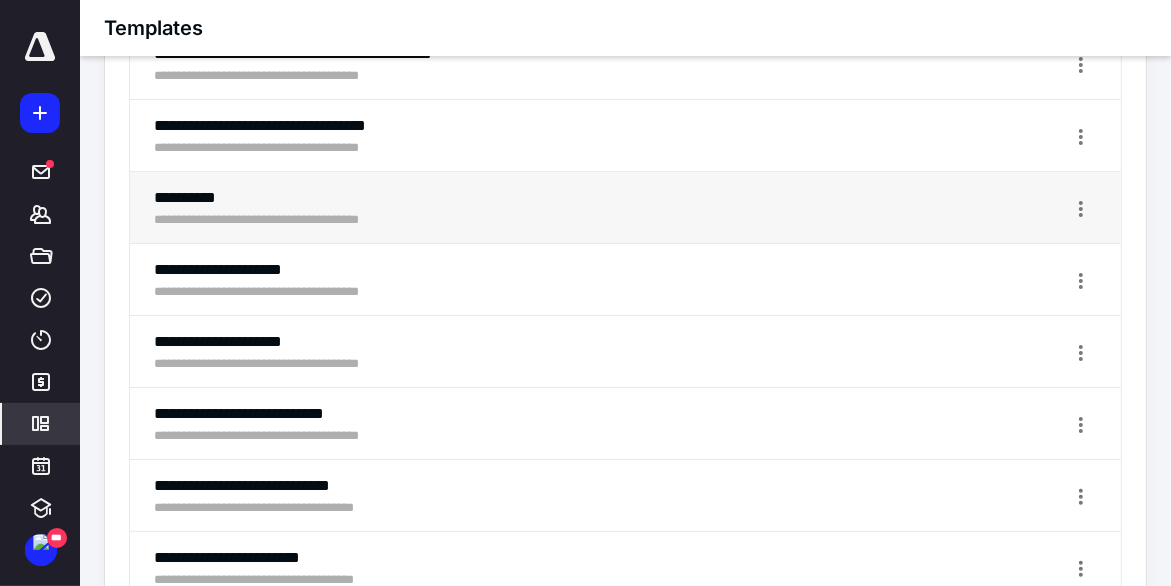 scroll, scrollTop: 300, scrollLeft: 0, axis: vertical 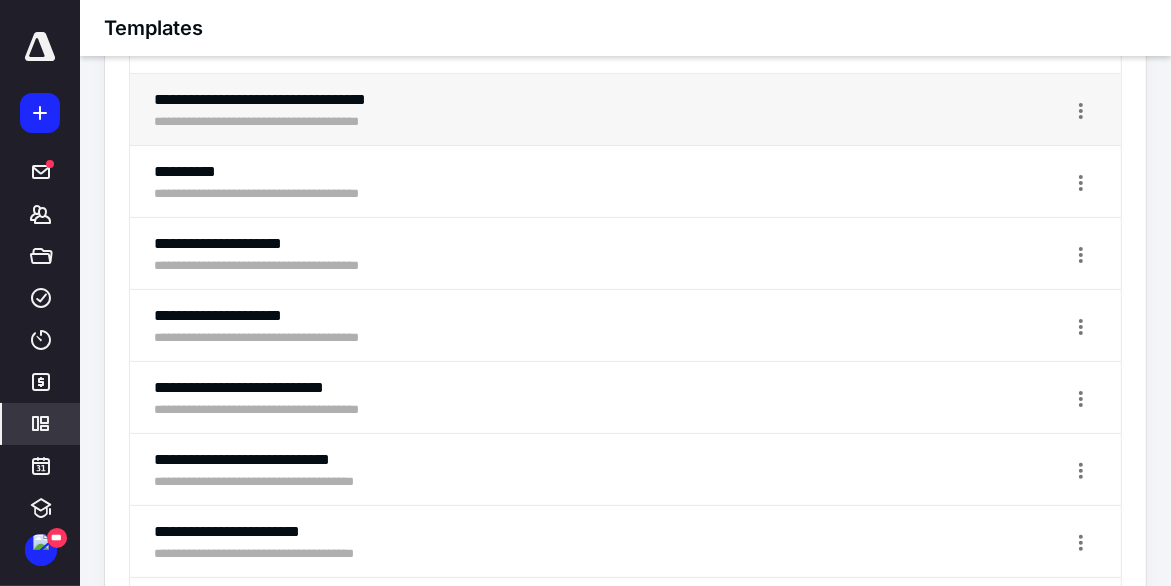 click on "**********" at bounding box center [625, 110] 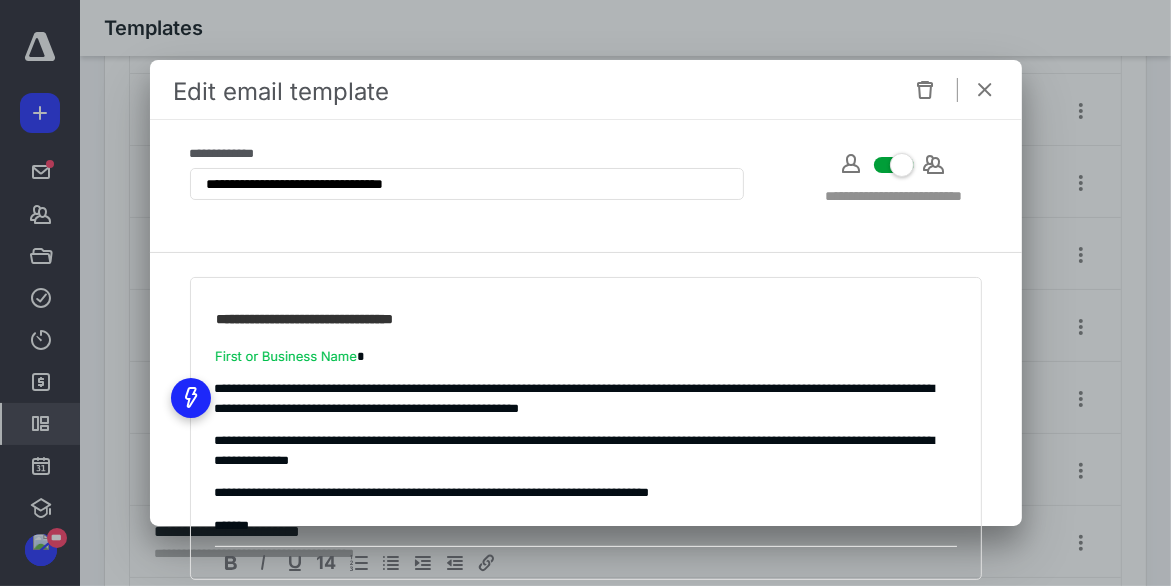 scroll, scrollTop: 14, scrollLeft: 0, axis: vertical 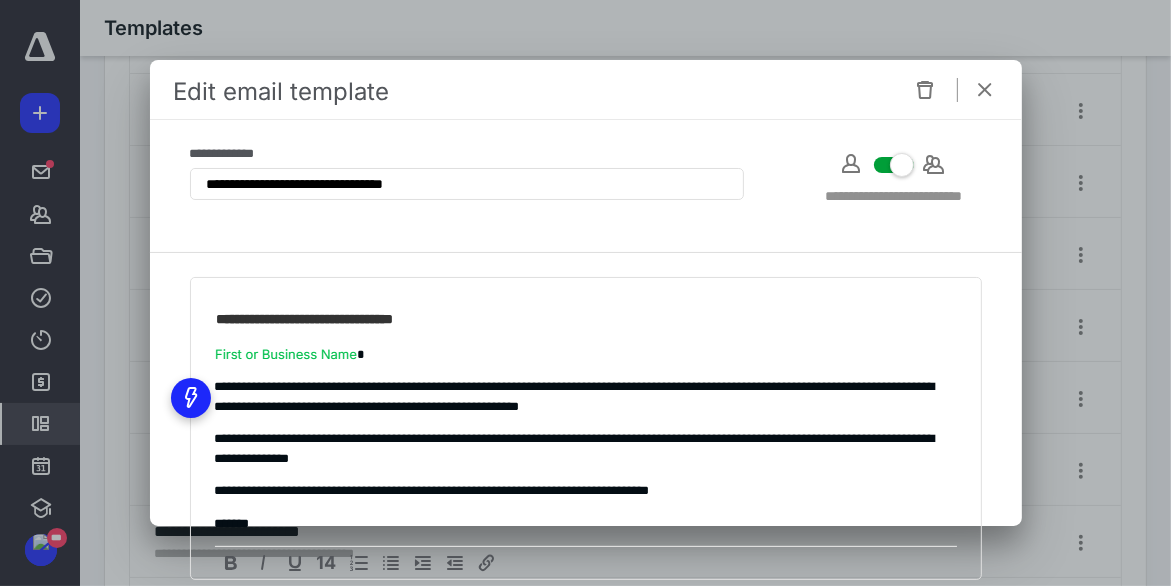 click at bounding box center (986, 90) 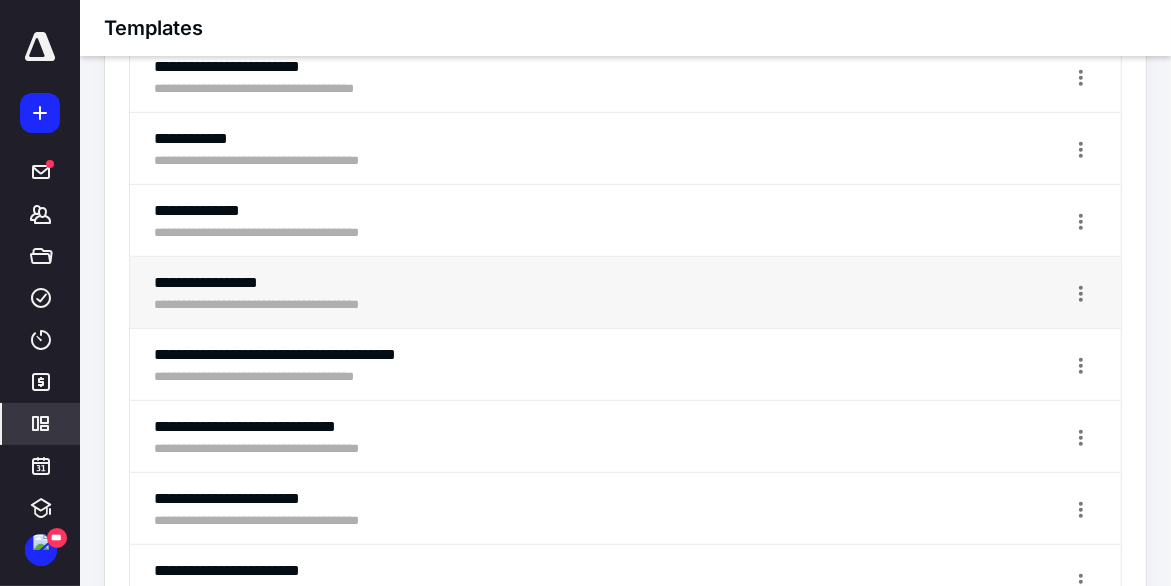 scroll, scrollTop: 800, scrollLeft: 0, axis: vertical 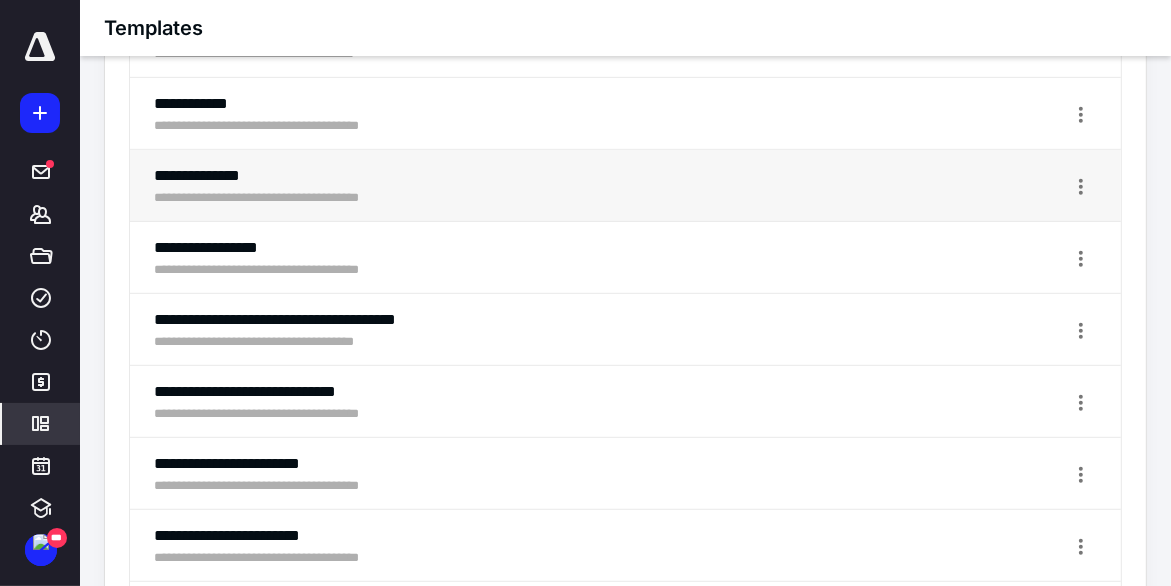 click on "**********" at bounding box center (284, 176) 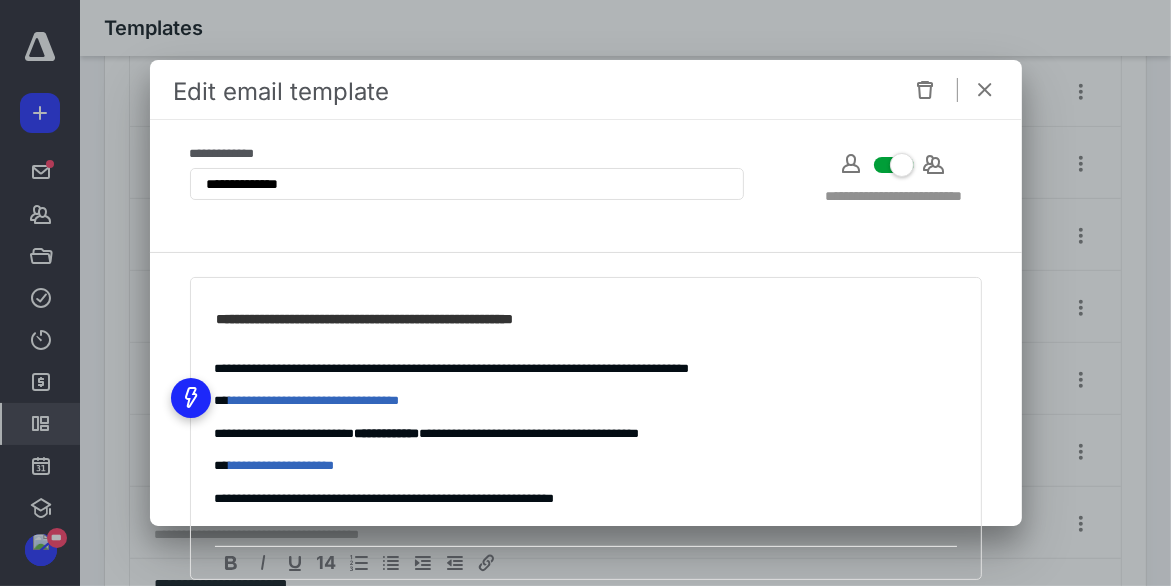 scroll, scrollTop: 700, scrollLeft: 0, axis: vertical 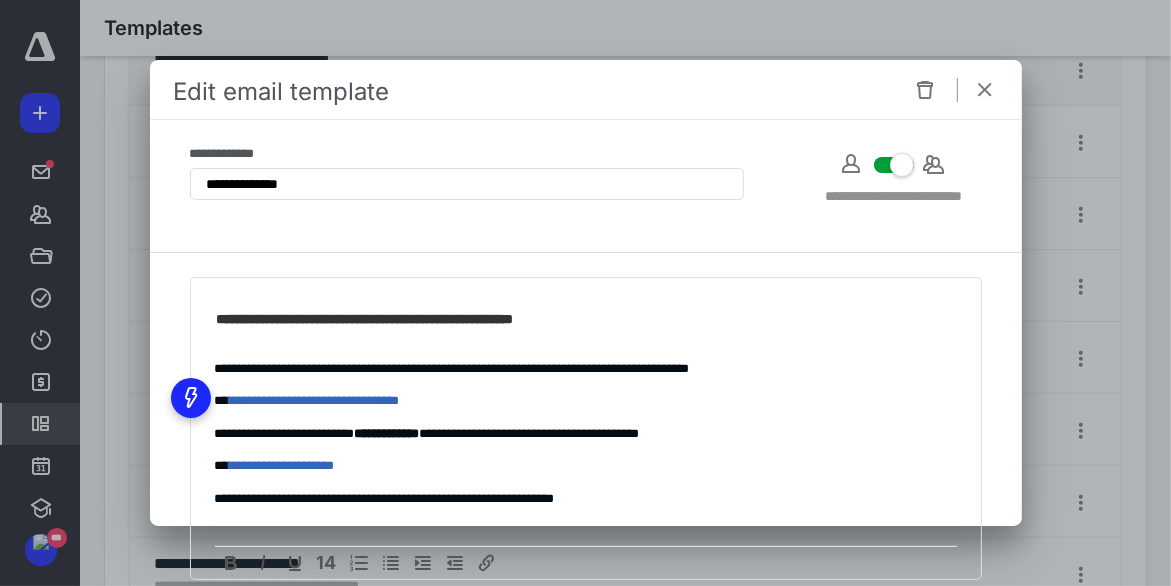 drag, startPoint x: 980, startPoint y: 86, endPoint x: 962, endPoint y: 89, distance: 18.248287 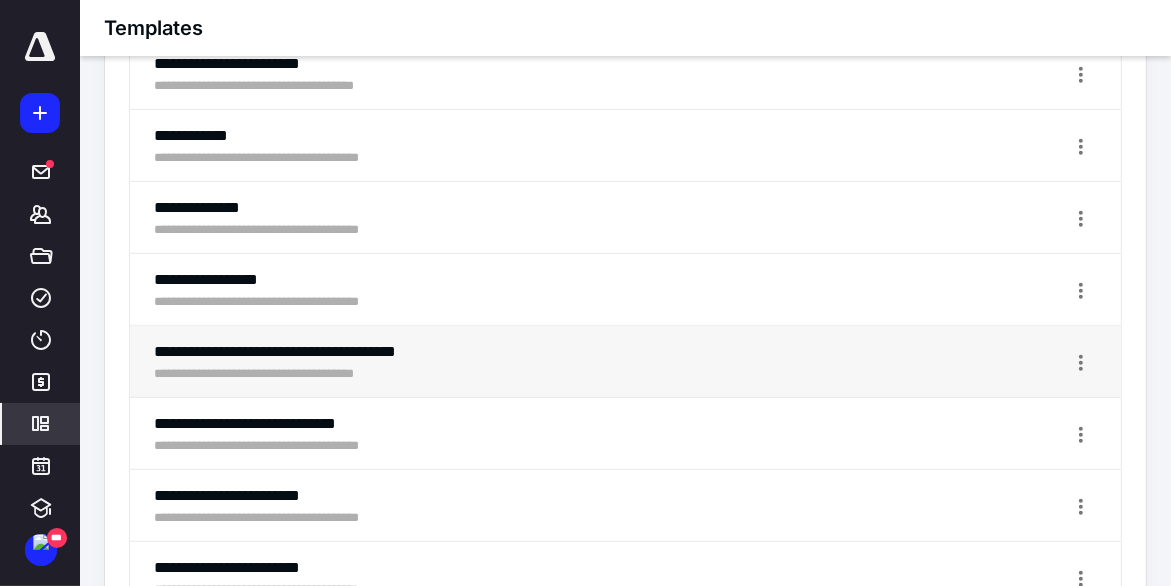 scroll, scrollTop: 800, scrollLeft: 0, axis: vertical 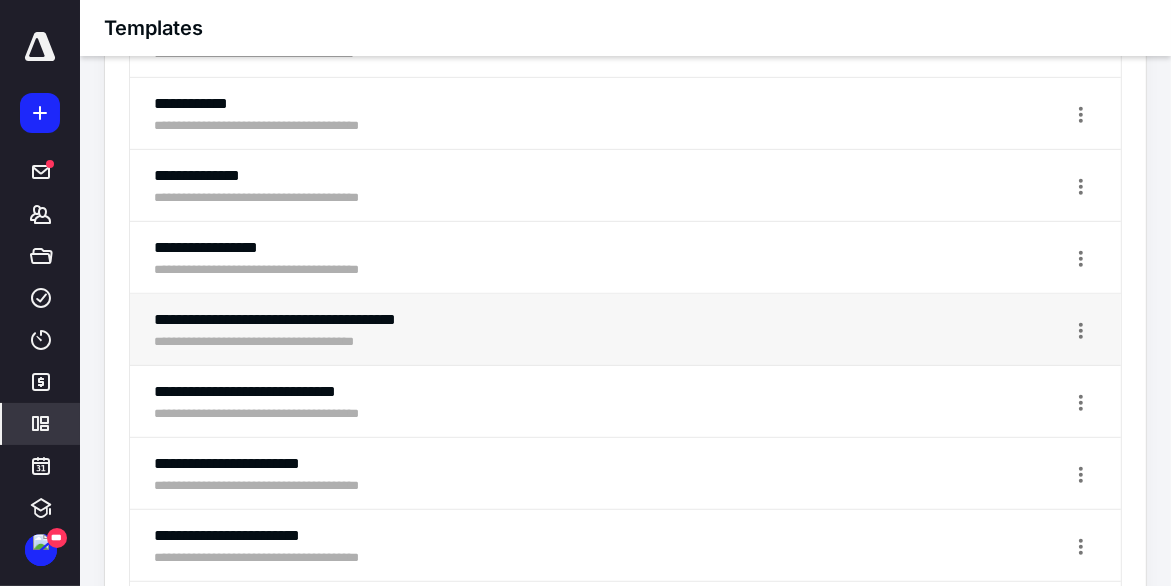 click on "**********" at bounding box center (625, 330) 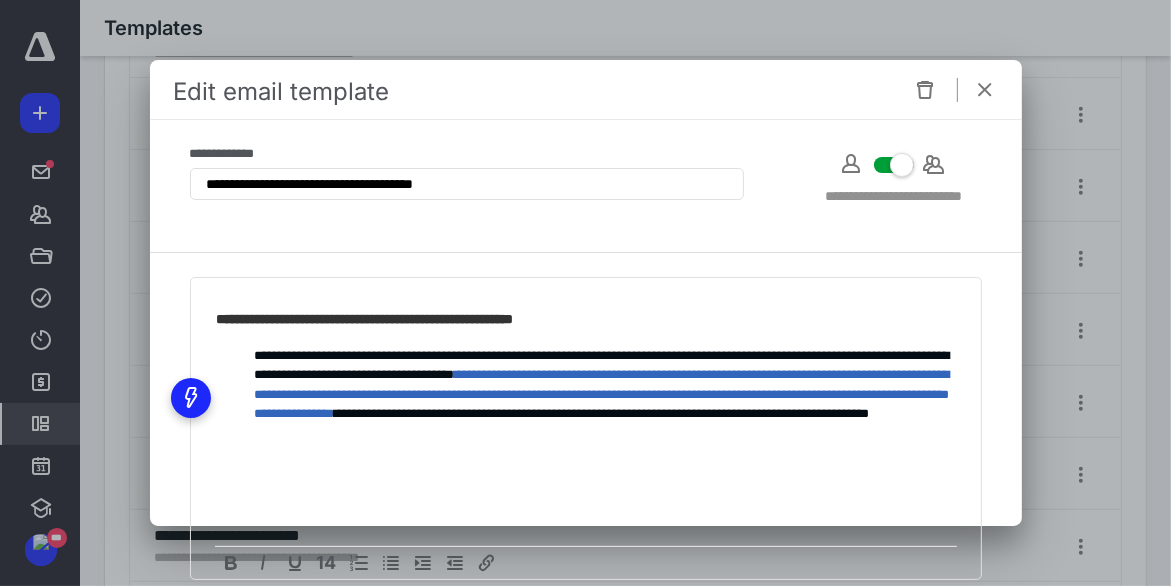 click at bounding box center (986, 90) 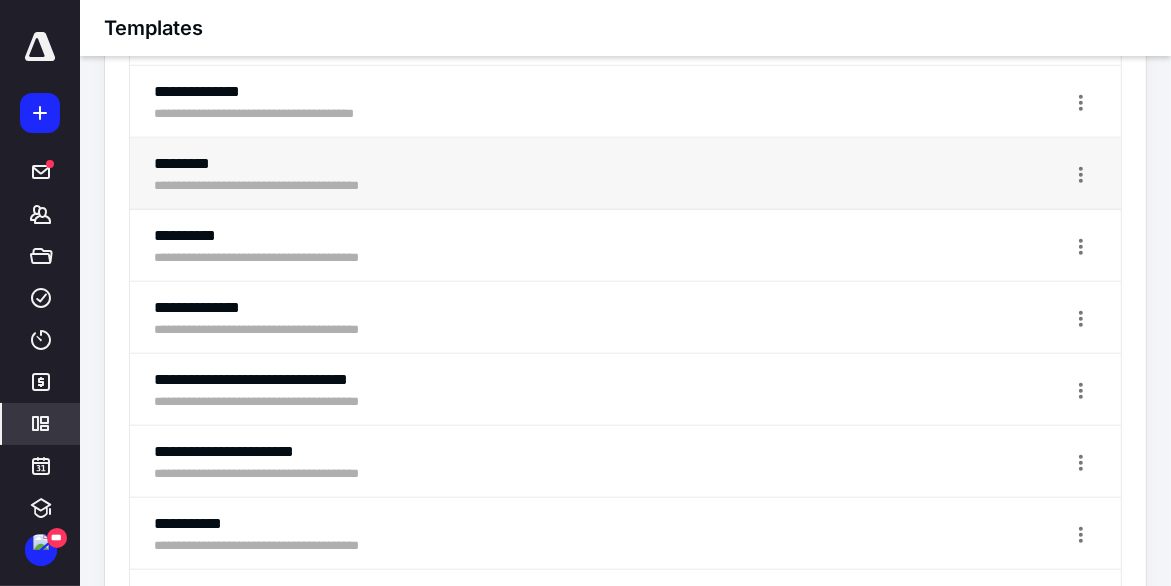 scroll, scrollTop: 1400, scrollLeft: 0, axis: vertical 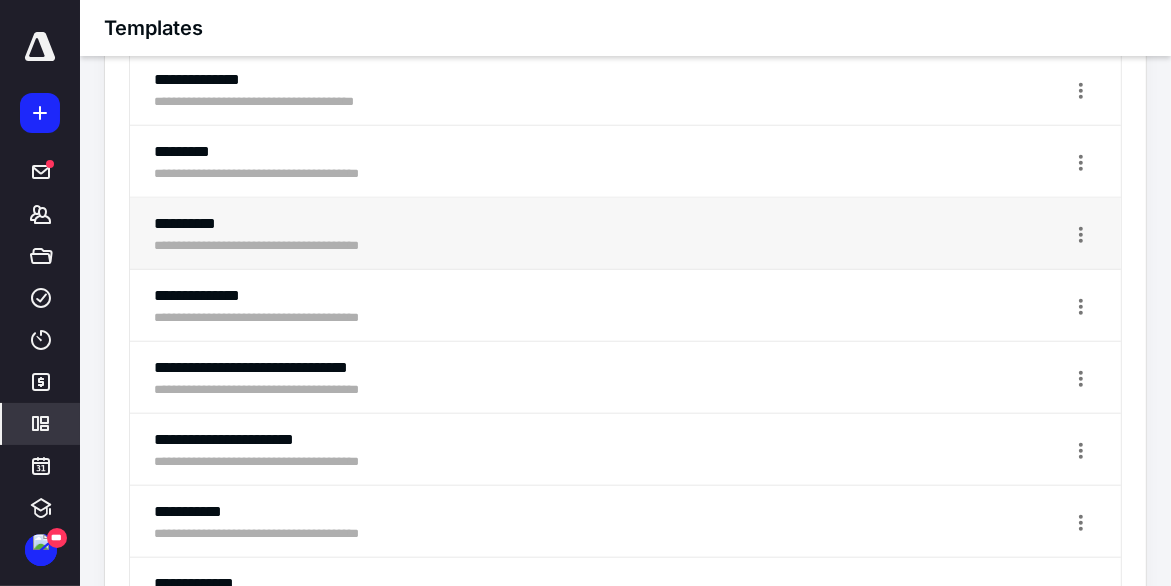 click on "**********" at bounding box center [283, 246] 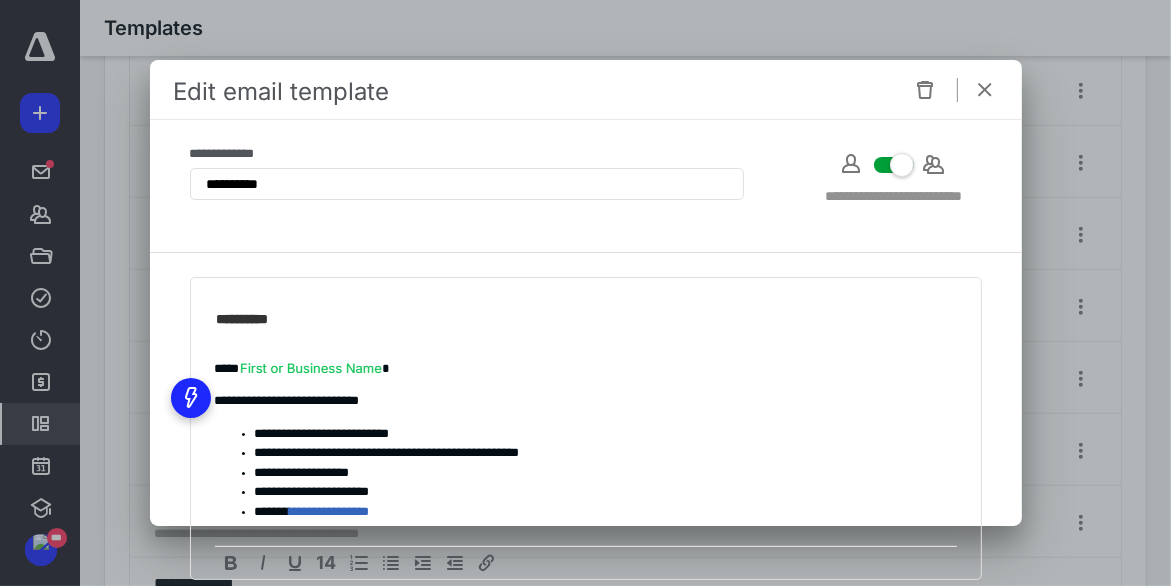 scroll, scrollTop: 14, scrollLeft: 0, axis: vertical 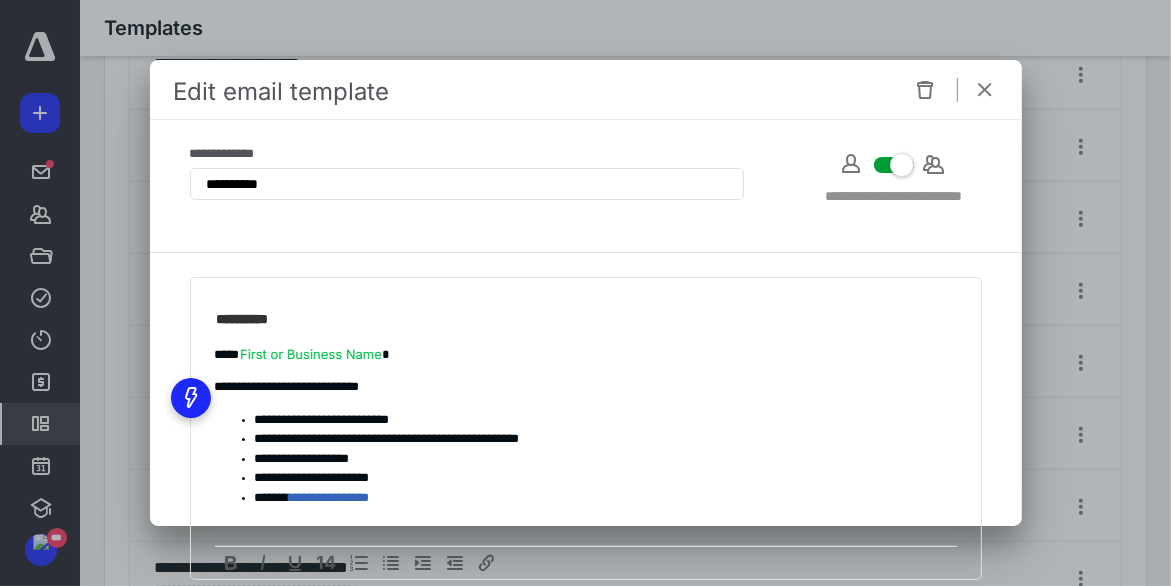 click at bounding box center (986, 90) 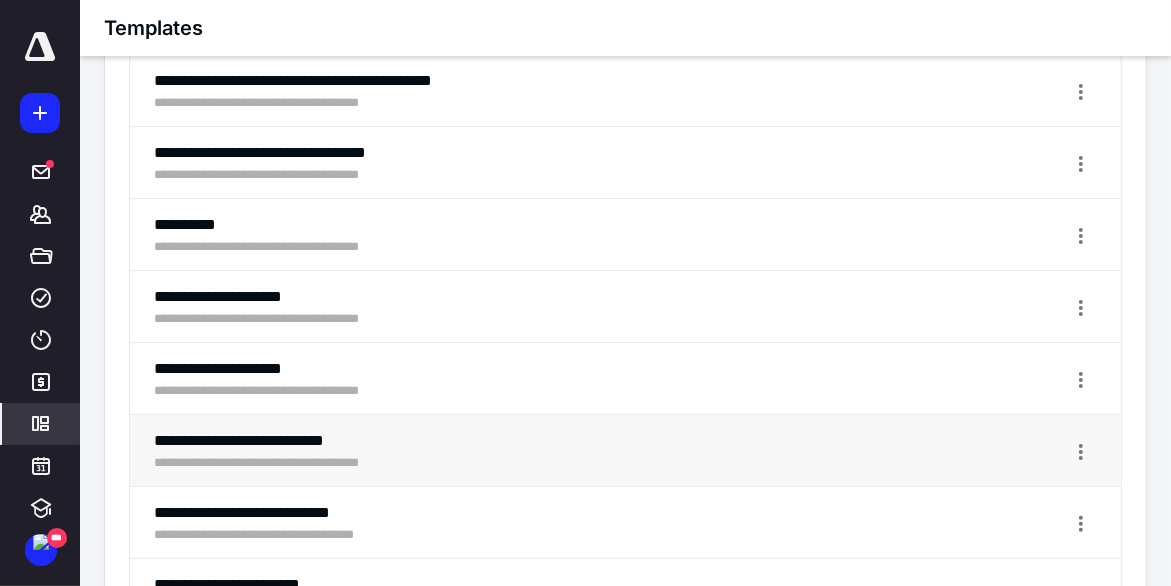 scroll, scrollTop: 208, scrollLeft: 0, axis: vertical 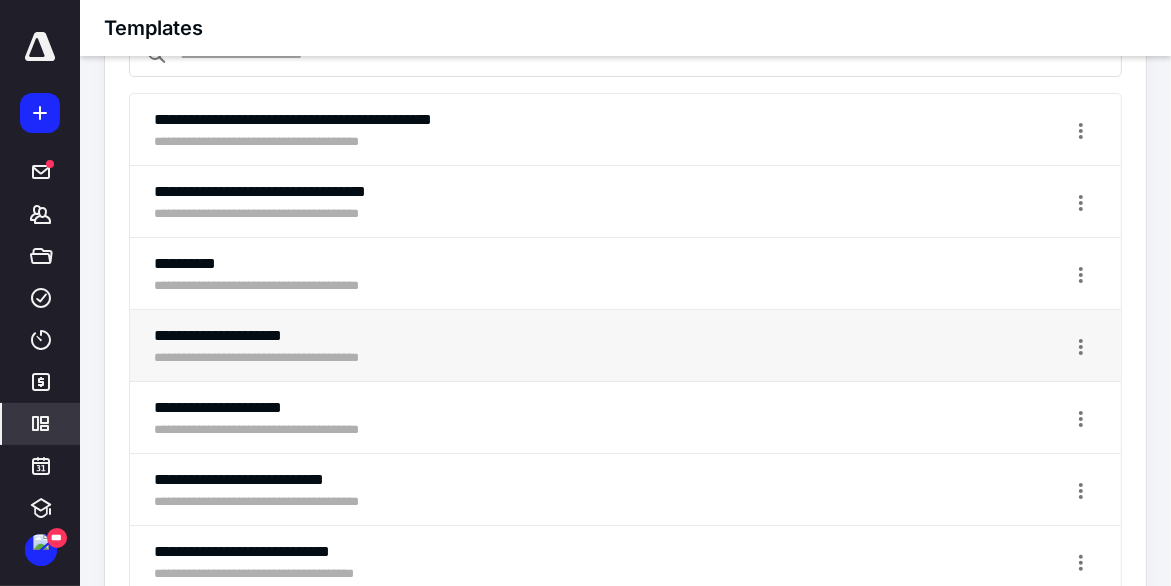 click on "**********" at bounding box center [284, 336] 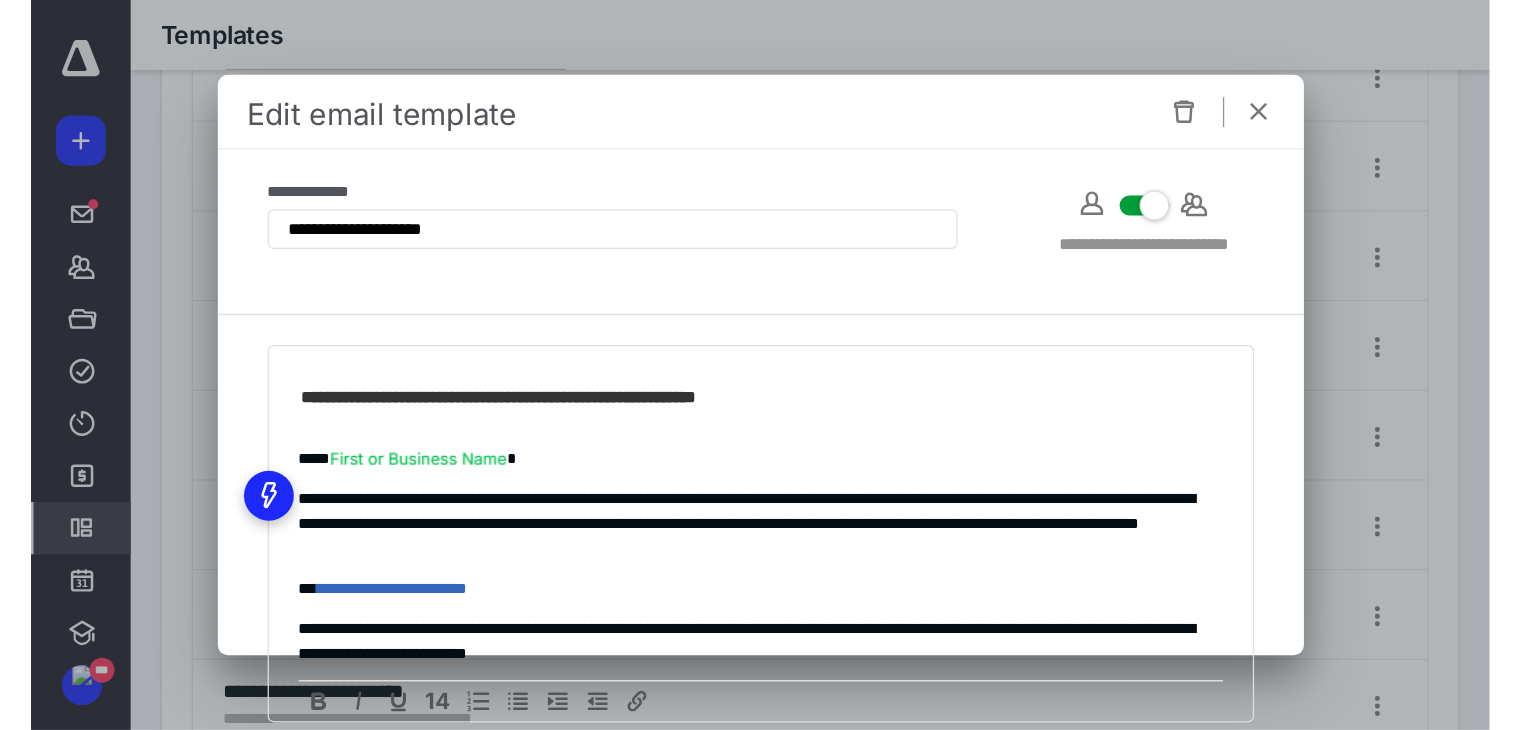 scroll, scrollTop: 308, scrollLeft: 0, axis: vertical 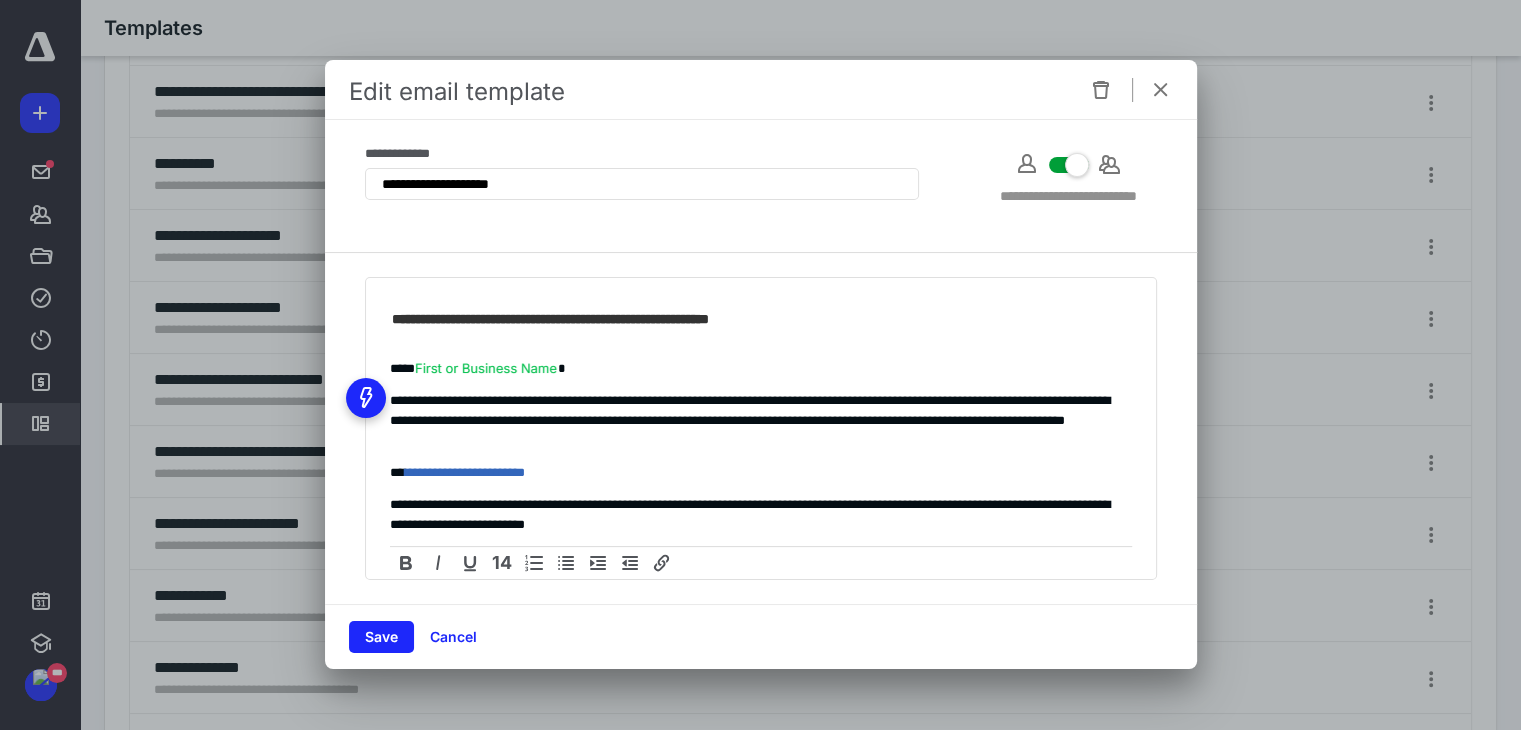 click at bounding box center [1161, 90] 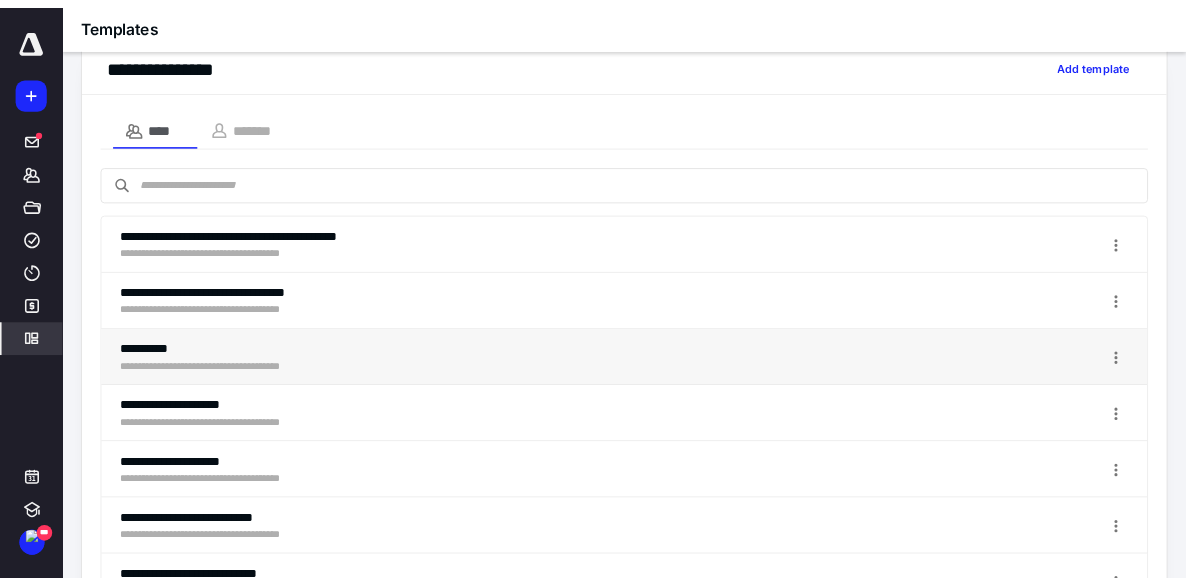 scroll, scrollTop: 0, scrollLeft: 0, axis: both 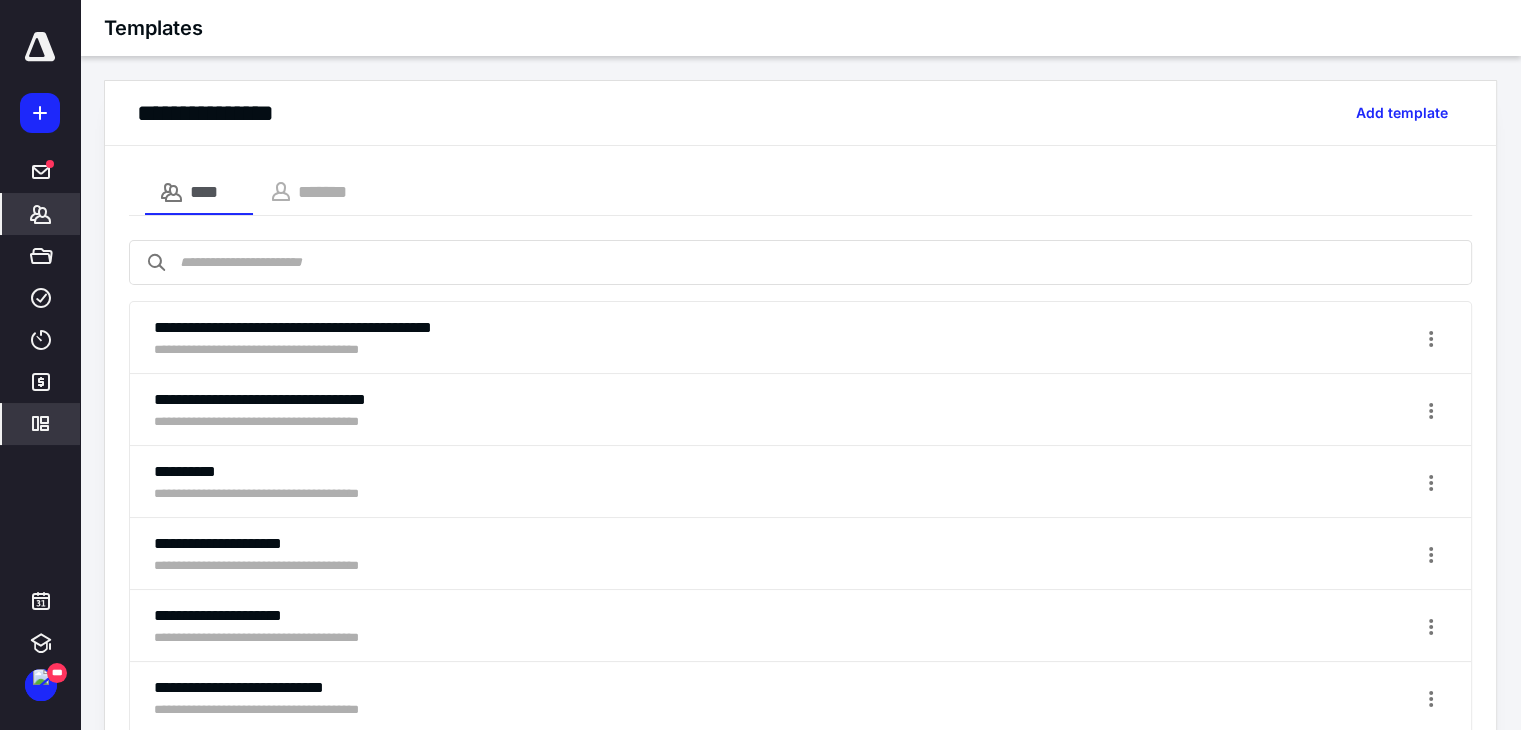 click 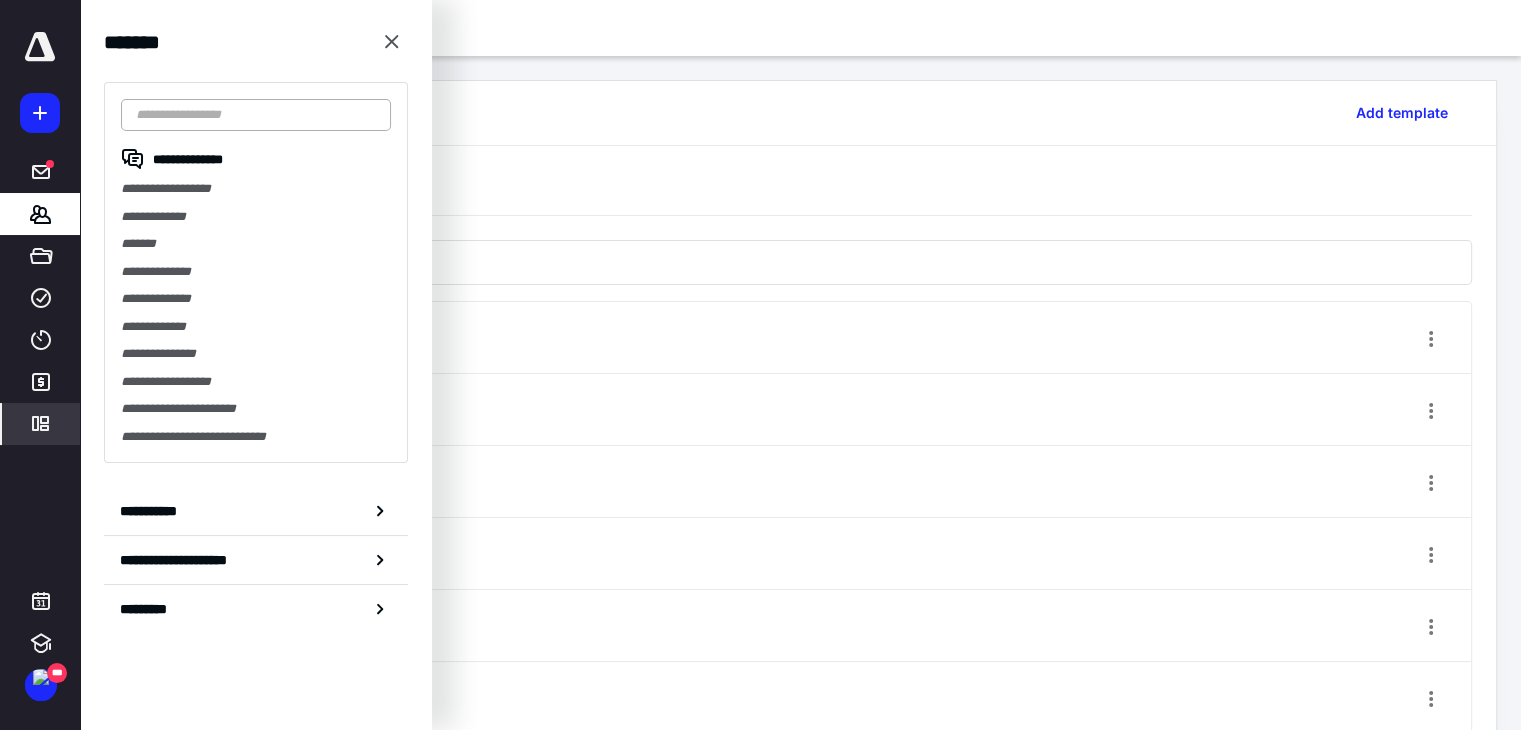 click at bounding box center [256, 115] 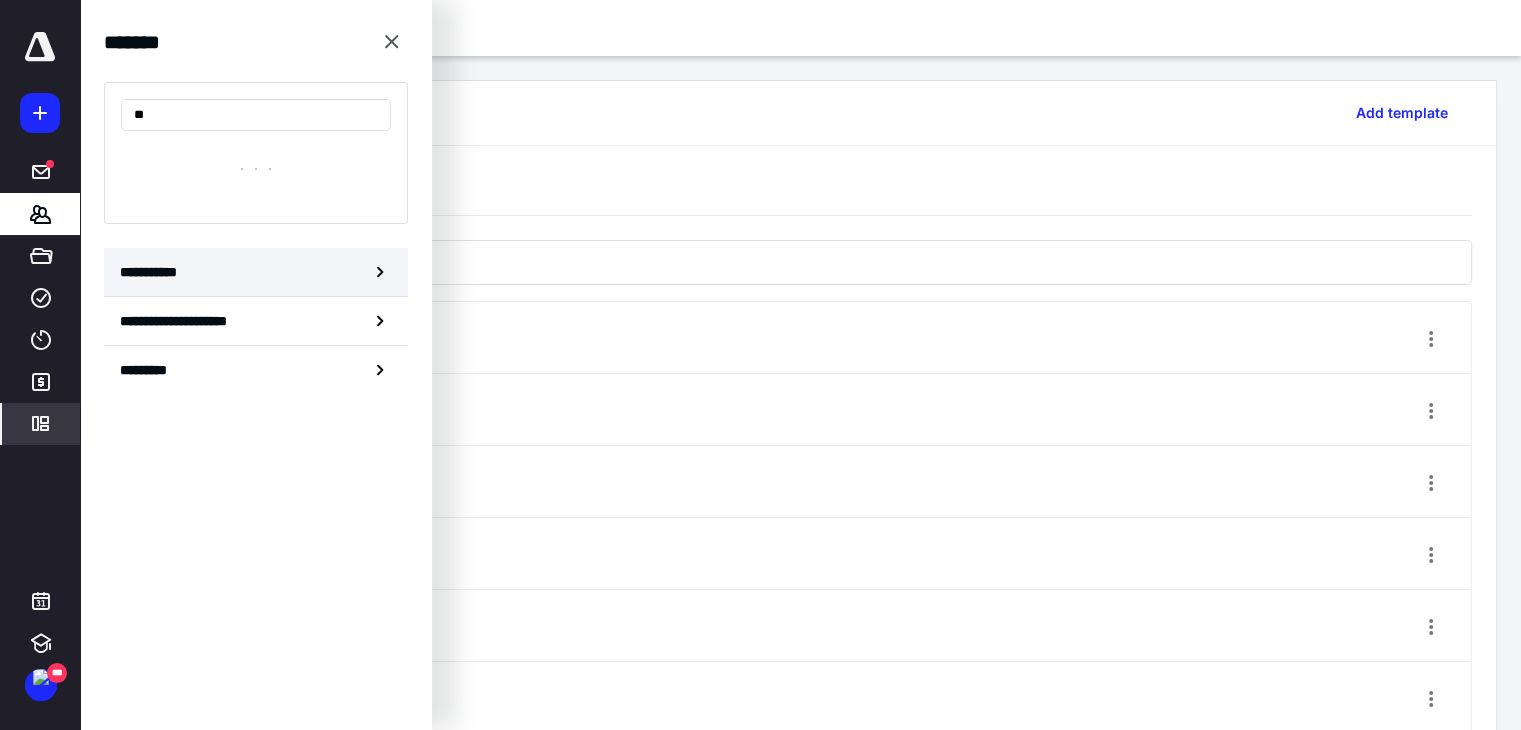 type on "*" 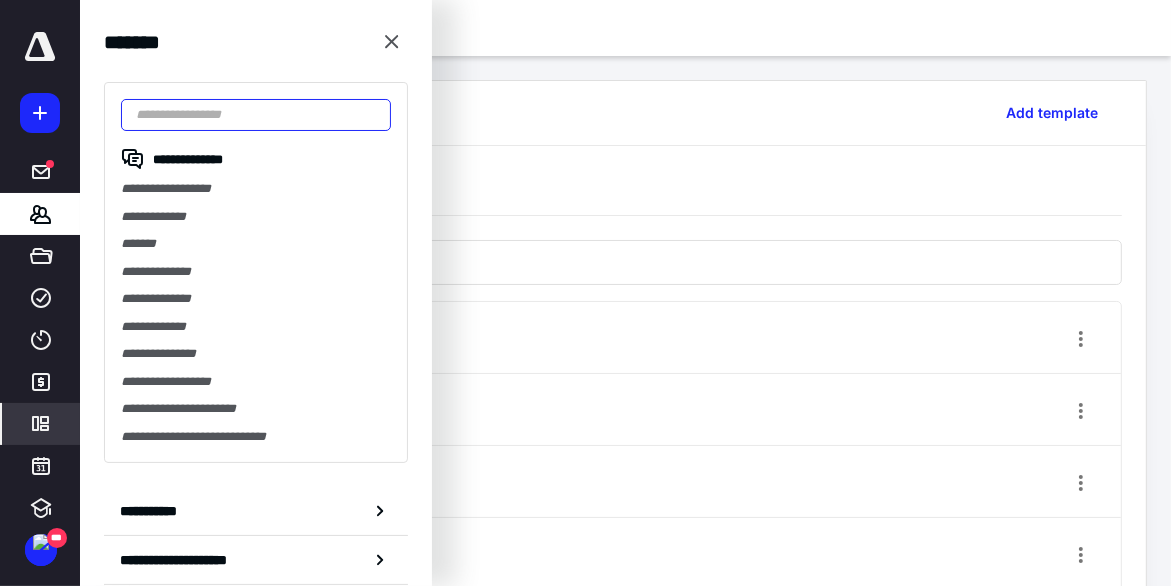 click at bounding box center [256, 115] 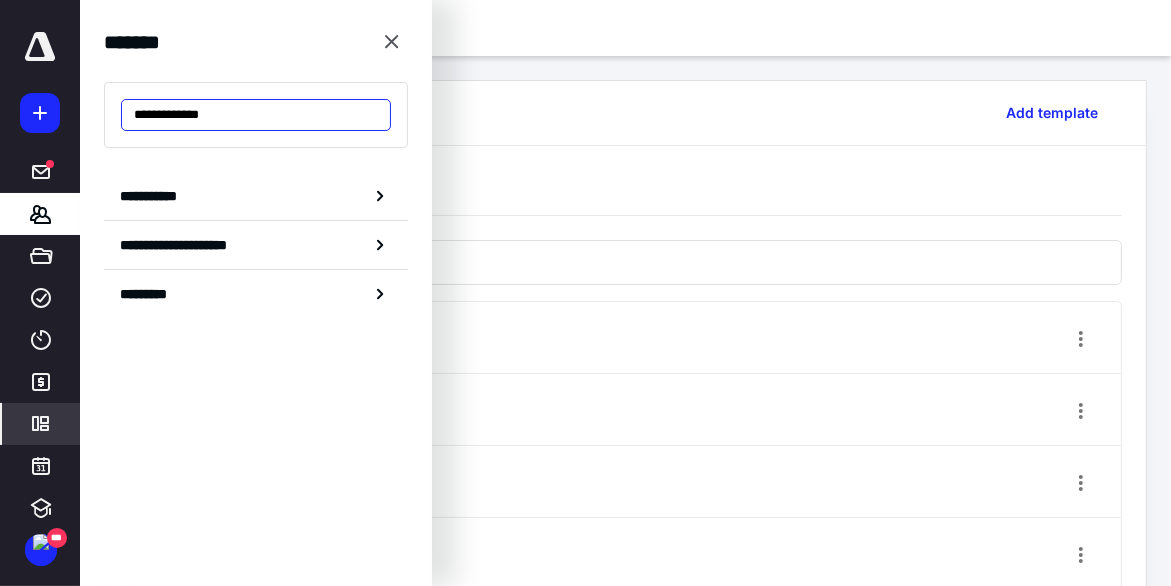 type on "**********" 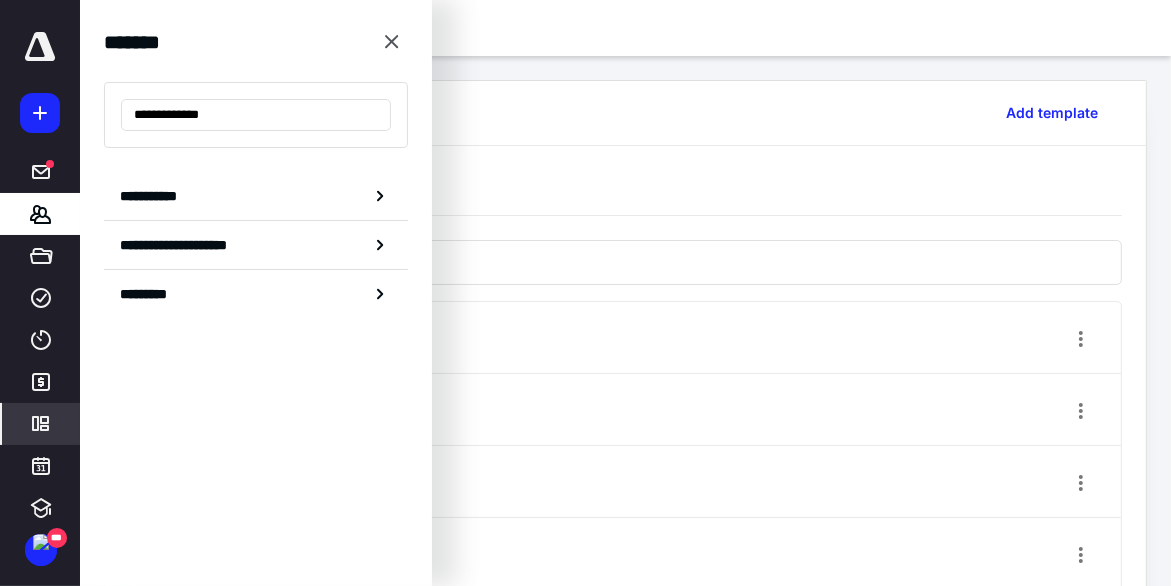 click on "**********" at bounding box center (585, 2296) 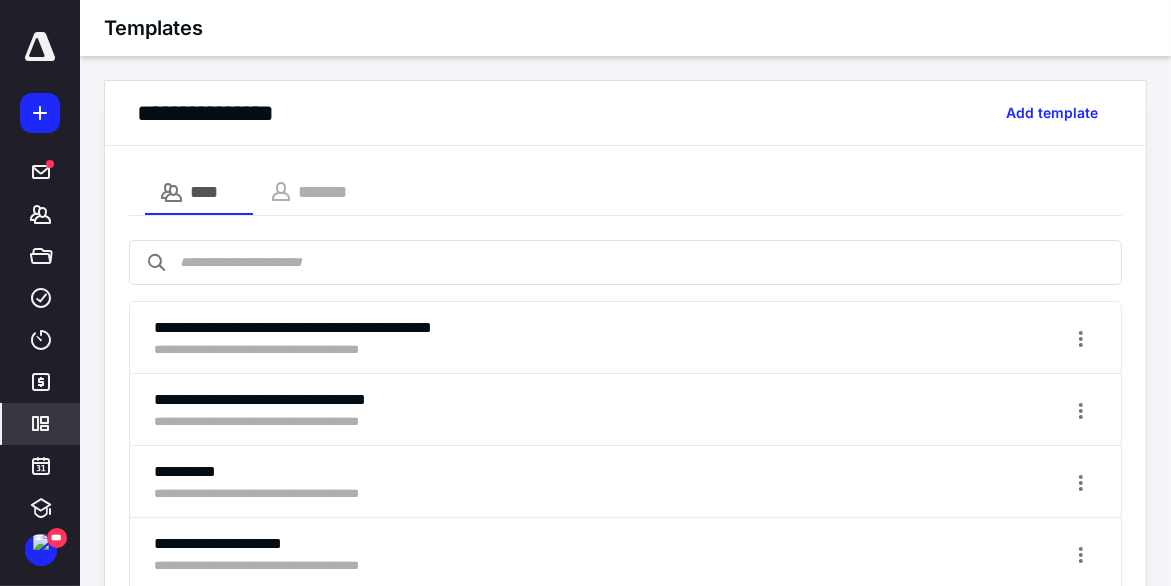 click on "**********" at bounding box center [625, 1208] 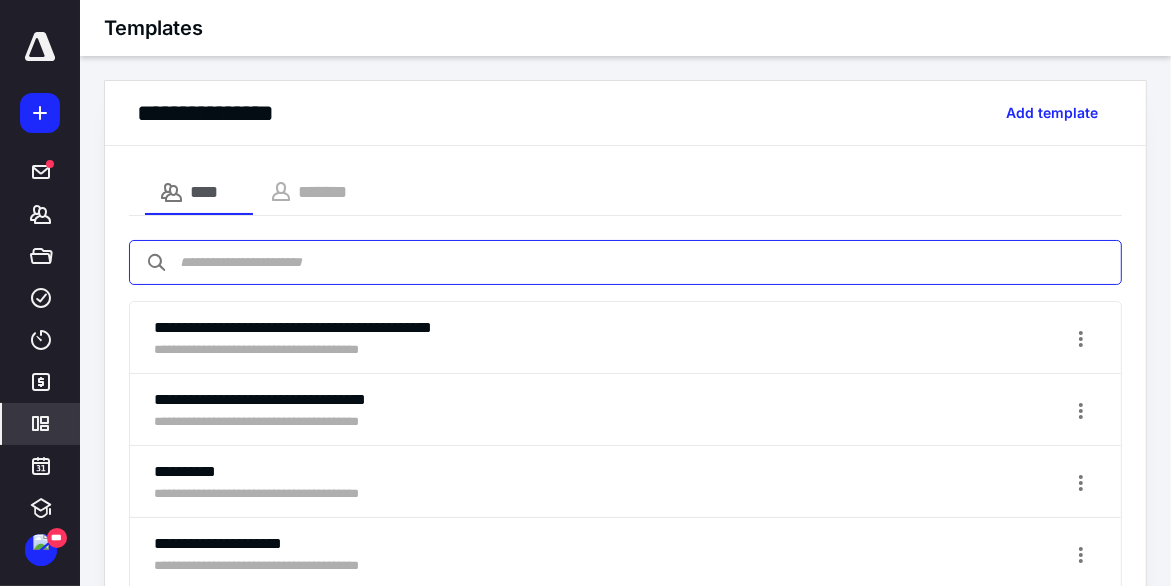 click at bounding box center (625, 262) 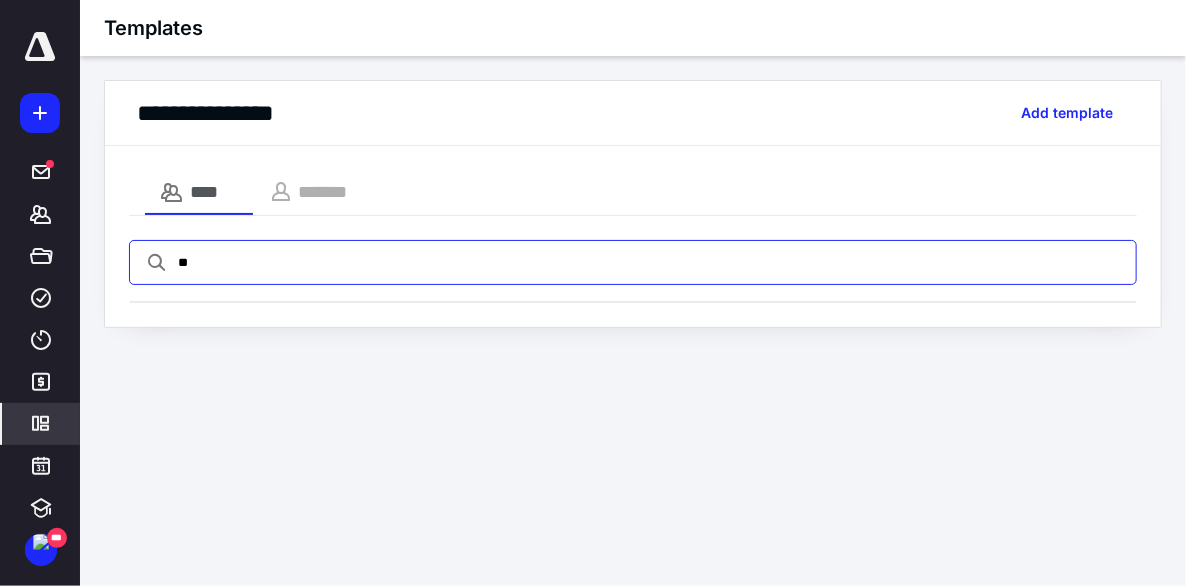 type on "*" 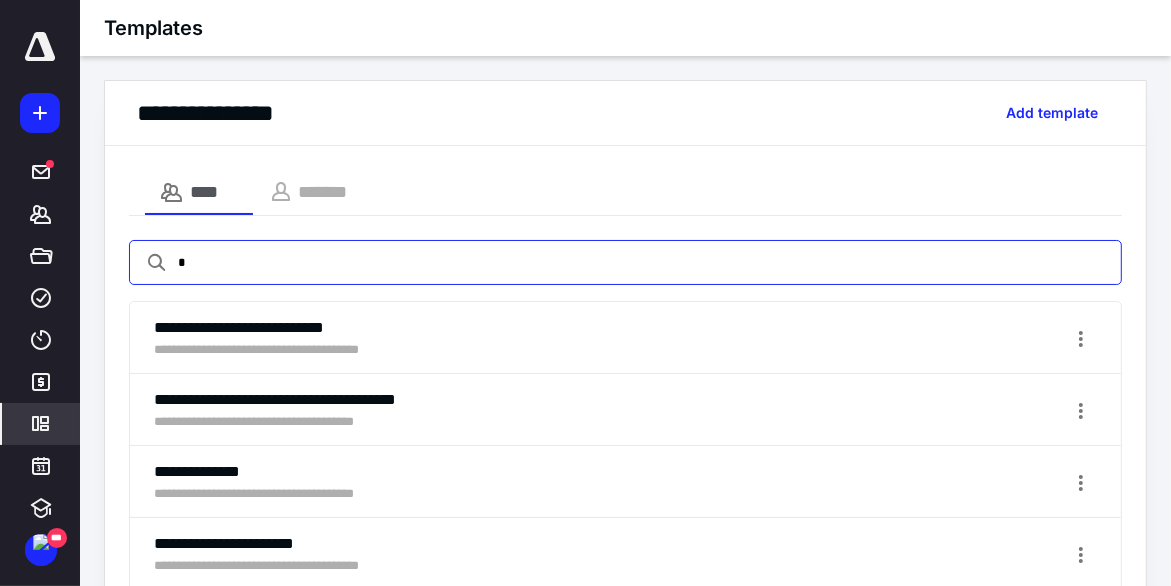 type 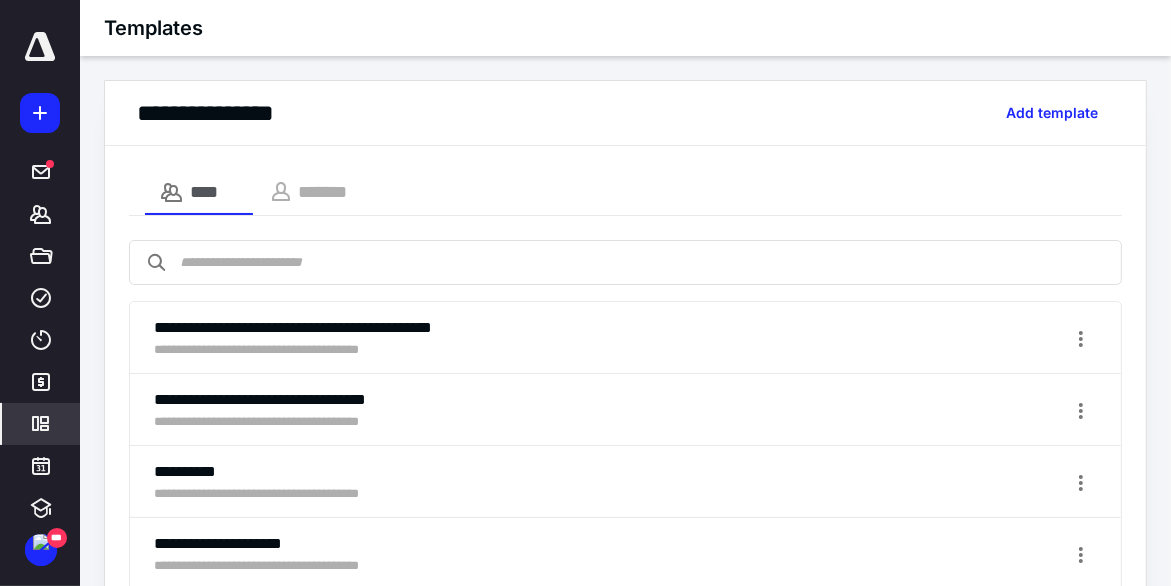 click on "**********" at bounding box center [40, 293] 